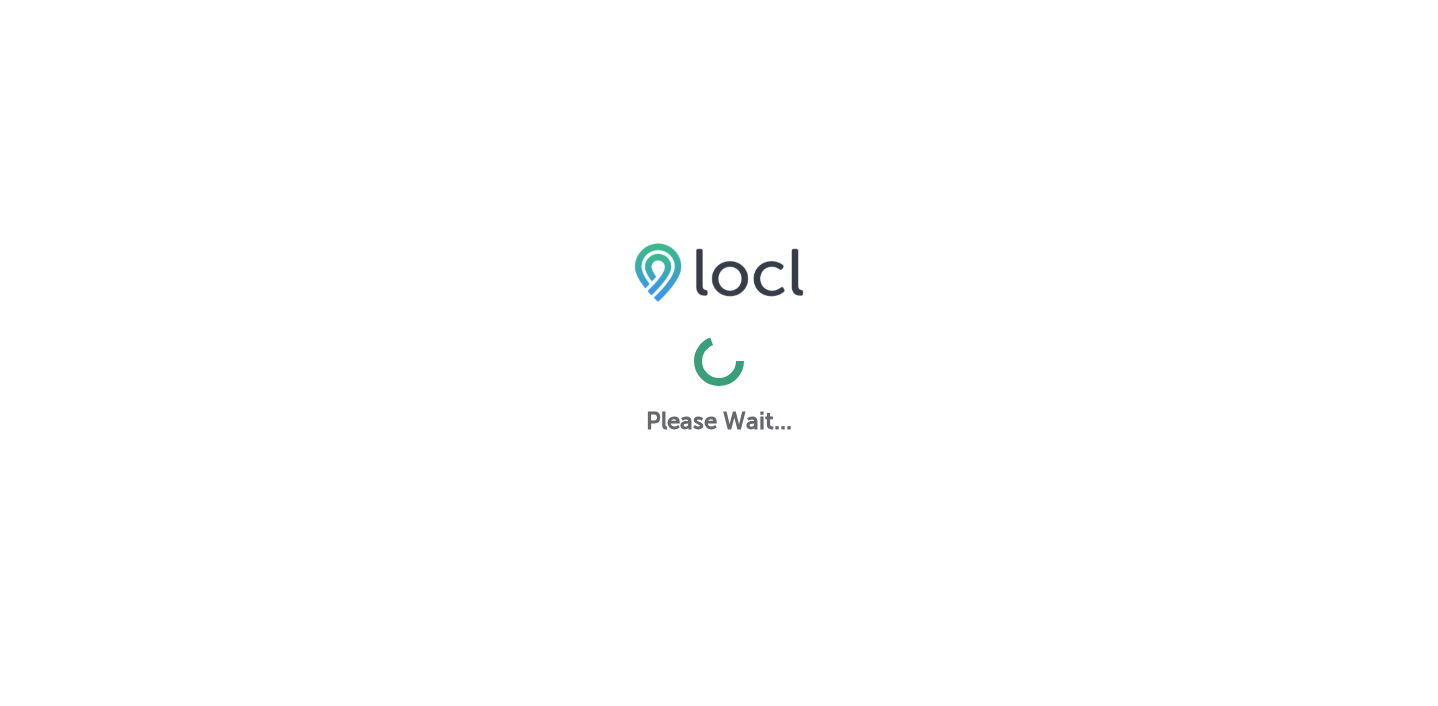 scroll, scrollTop: 0, scrollLeft: 0, axis: both 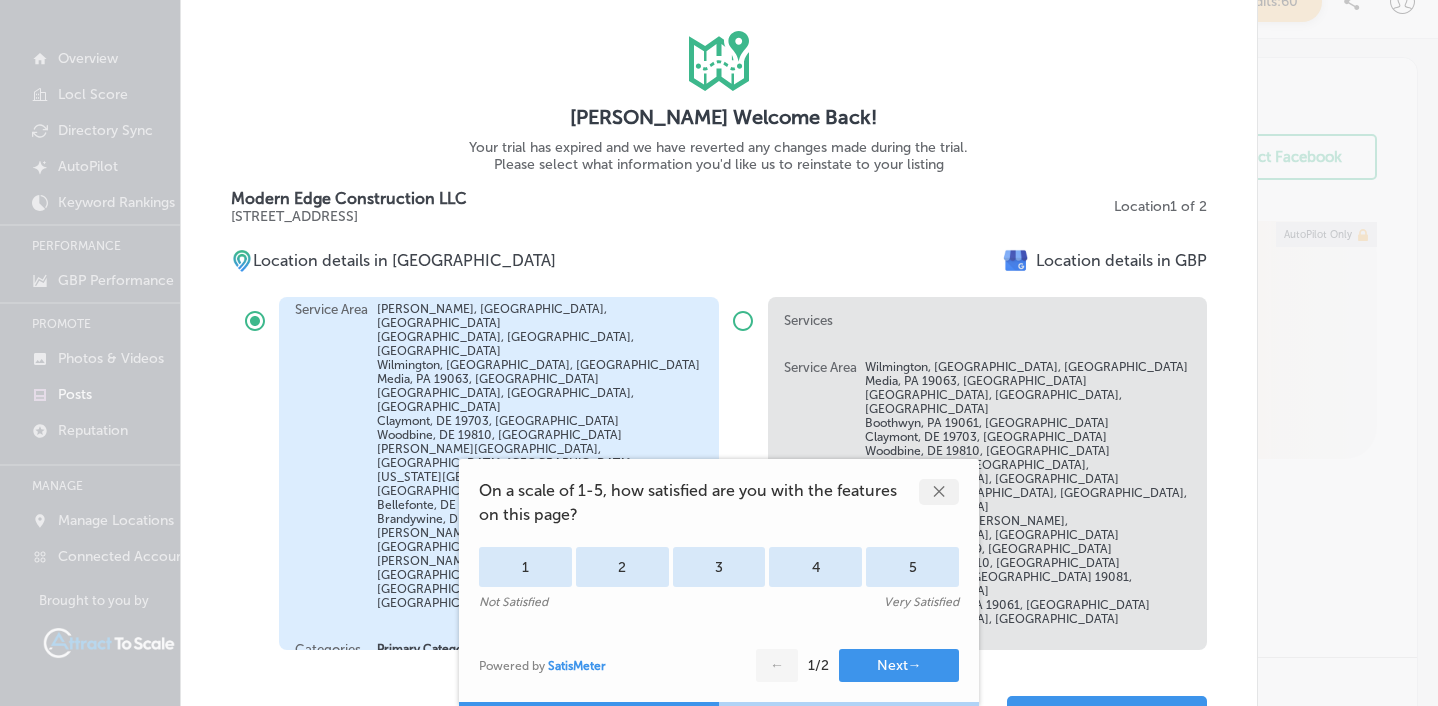 click on "✕" at bounding box center (939, 492) 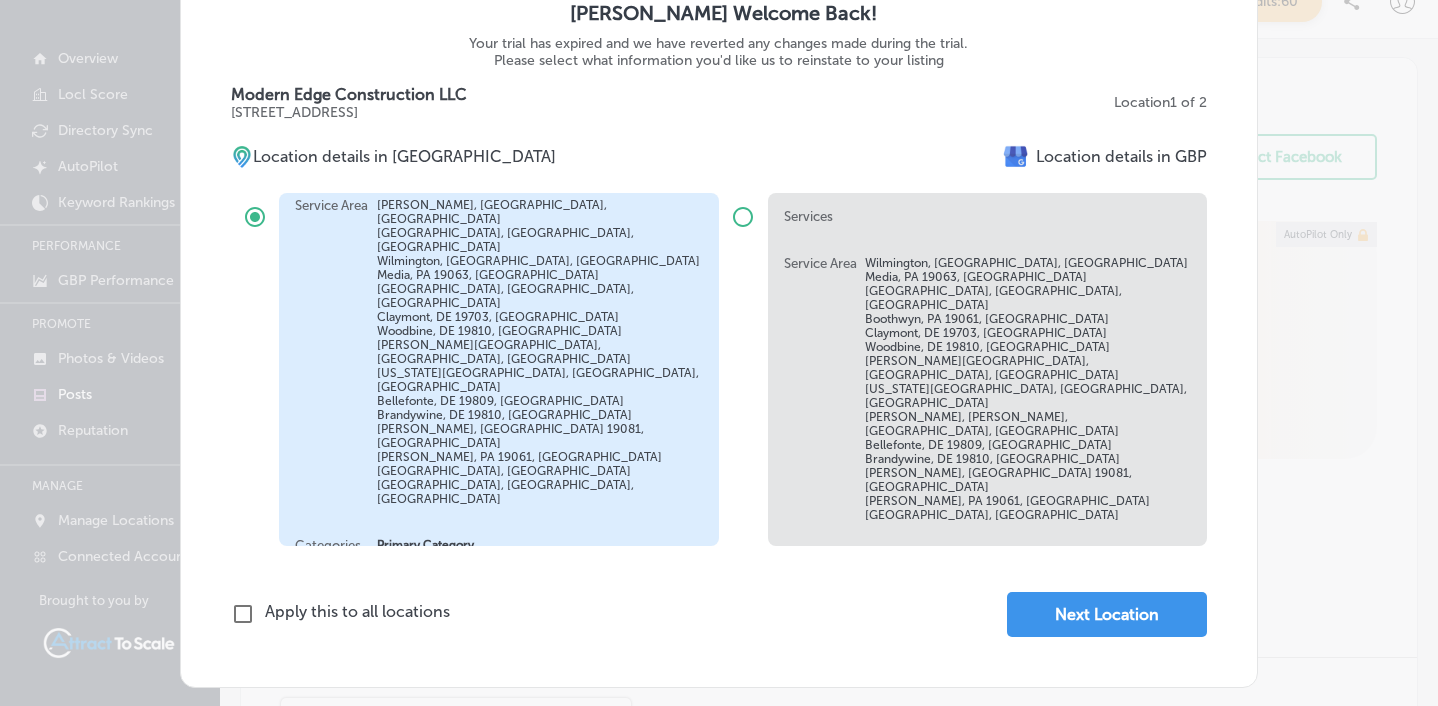 scroll, scrollTop: 211, scrollLeft: 0, axis: vertical 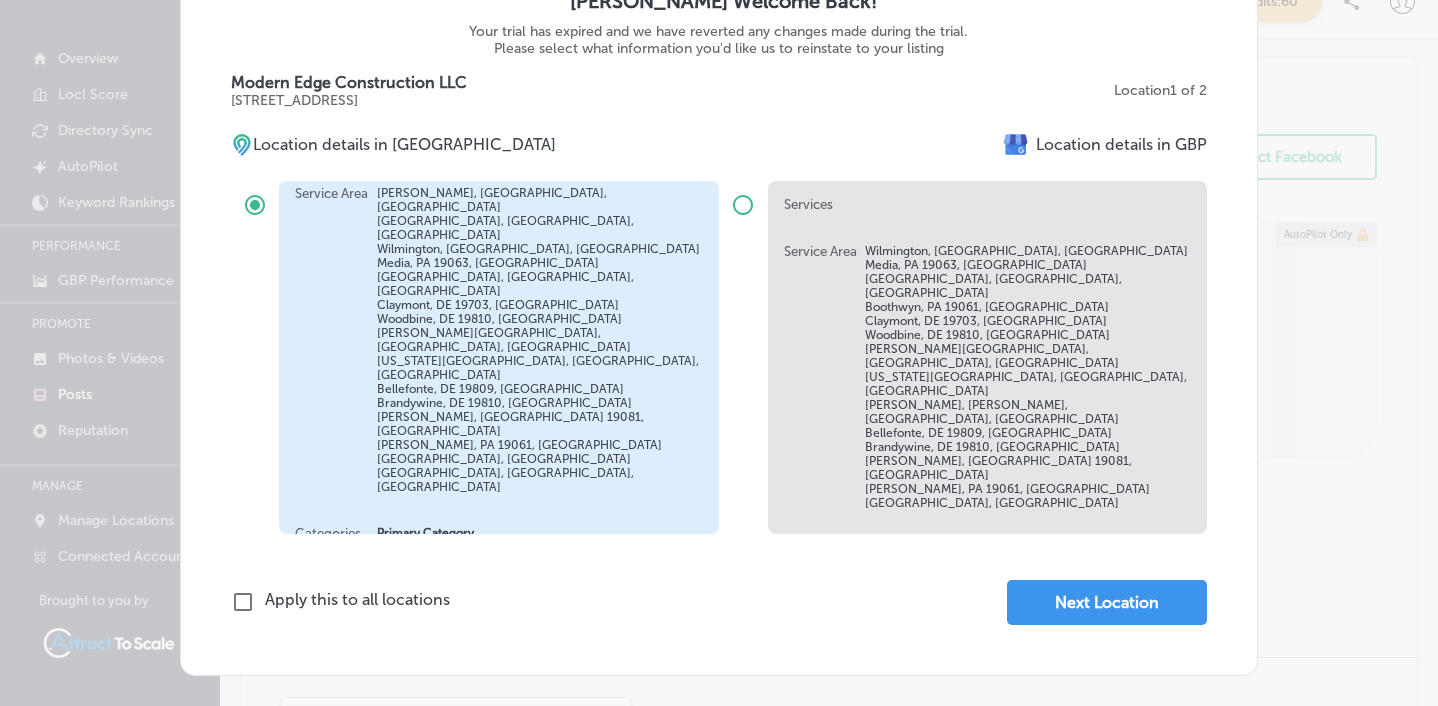 click on "iconmonstr-map-5 copy 2
Created with Sketch.
[PERSON_NAME] Welcome Back! Your trial has expired and we have reverted any changes made during the trial. Please select what information you'd like us to reinstate to your listing Modern Edge Construction LLC [STREET_ADDRESS] Location  1 of 2 Location details in [GEOGRAPHIC_DATA] Location details in GBP Services -   Slab Foundation Building -   Stamped Concrete Services -   Sidewalks -   Foundations -   Driveways -   Foundation Drainage -   Retaining Walls -   Brick And Block Work -   New Construction -   Stone Masonry -   Veneers -   Repointing -   Paver installation Service Area [GEOGRAPHIC_DATA], [GEOGRAPHIC_DATA], [GEOGRAPHIC_DATA] [GEOGRAPHIC_DATA], [GEOGRAPHIC_DATA], [GEOGRAPHIC_DATA] [GEOGRAPHIC_DATA], [GEOGRAPHIC_DATA], [GEOGRAPHIC_DATA] Media, [GEOGRAPHIC_DATA] 19063, [GEOGRAPHIC_DATA] [GEOGRAPHIC_DATA], [GEOGRAPHIC_DATA], [GEOGRAPHIC_DATA] [GEOGRAPHIC_DATA], DE 19703, [GEOGRAPHIC_DATA] [GEOGRAPHIC_DATA], [GEOGRAPHIC_DATA] 19810, [GEOGRAPHIC_DATA] [PERSON_NAME][GEOGRAPHIC_DATA], [GEOGRAPHIC_DATA], [GEOGRAPHIC_DATA] [US_STATE][GEOGRAPHIC_DATA], [GEOGRAPHIC_DATA], [GEOGRAPHIC_DATA] [GEOGRAPHIC_DATA], [GEOGRAPHIC_DATA] 19809, [GEOGRAPHIC_DATA] [GEOGRAPHIC_DATA], [GEOGRAPHIC_DATA], [GEOGRAPHIC_DATA] -" at bounding box center (719, 353) 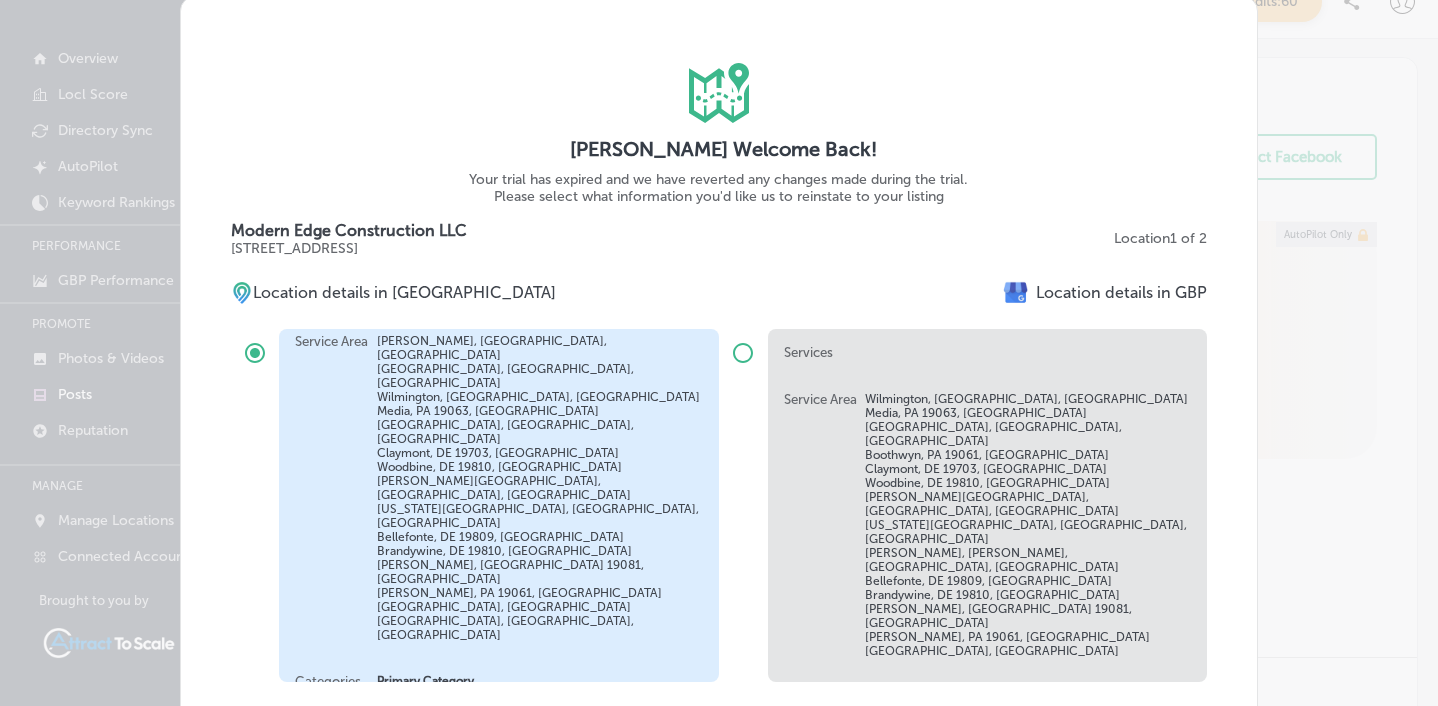 scroll, scrollTop: 0, scrollLeft: 0, axis: both 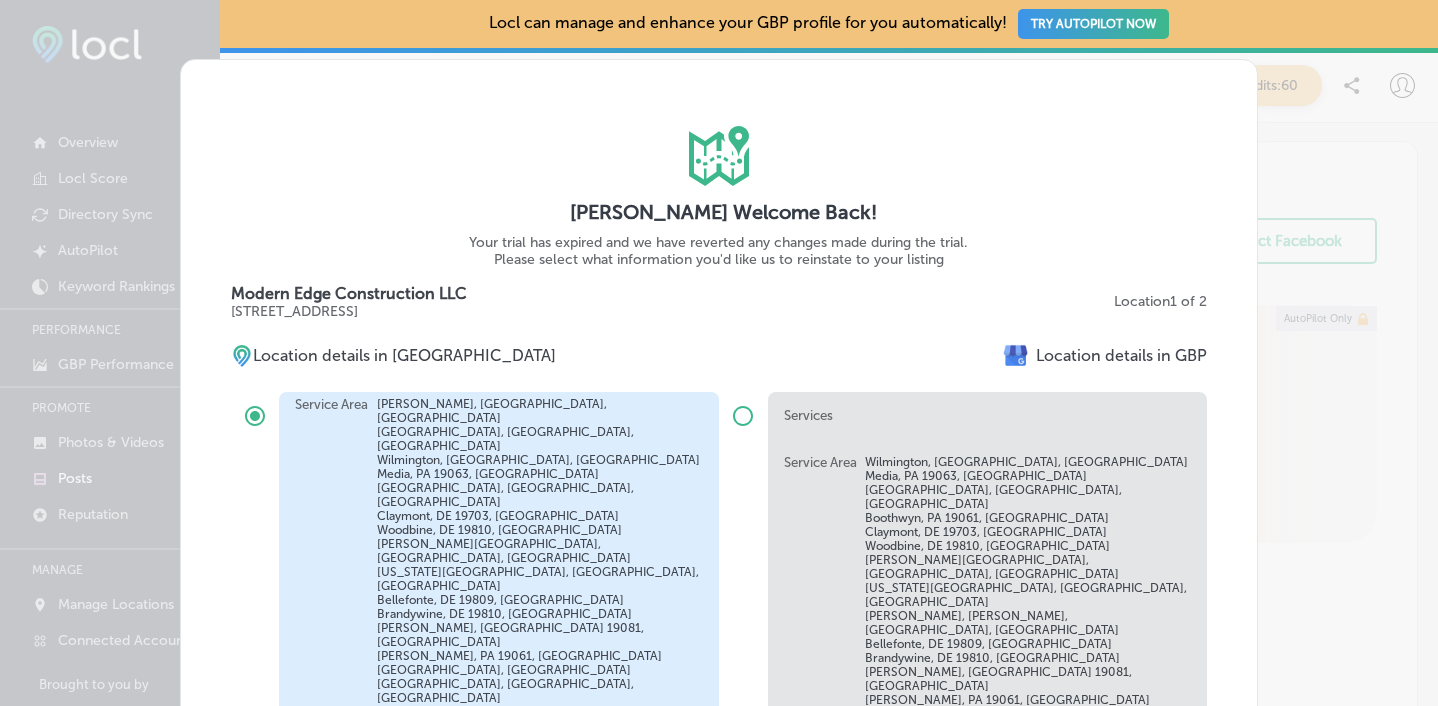 click on "iconmonstr-map-5 copy 2
Created with Sketch.
[PERSON_NAME] Welcome Back! Your trial has expired and we have reverted any changes made during the trial. Please select what information you'd like us to reinstate to your listing Modern Edge Construction LLC [STREET_ADDRESS] Location  1 of 2 Location details in [GEOGRAPHIC_DATA] Location details in GBP Services -   Slab Foundation Building -   Stamped Concrete Services -   Sidewalks -   Foundations -   Driveways -   Foundation Drainage -   Retaining Walls -   Brick And Block Work -   New Construction -   Stone Masonry -   Veneers -   Repointing -   Paver installation Service Area [GEOGRAPHIC_DATA], [GEOGRAPHIC_DATA], [GEOGRAPHIC_DATA] [GEOGRAPHIC_DATA], [GEOGRAPHIC_DATA], [GEOGRAPHIC_DATA] [GEOGRAPHIC_DATA], [GEOGRAPHIC_DATA], [GEOGRAPHIC_DATA] Media, [GEOGRAPHIC_DATA] 19063, [GEOGRAPHIC_DATA] [GEOGRAPHIC_DATA], [GEOGRAPHIC_DATA], [GEOGRAPHIC_DATA] [GEOGRAPHIC_DATA], DE 19703, [GEOGRAPHIC_DATA] [GEOGRAPHIC_DATA], [GEOGRAPHIC_DATA] 19810, [GEOGRAPHIC_DATA] [PERSON_NAME][GEOGRAPHIC_DATA], [GEOGRAPHIC_DATA], [GEOGRAPHIC_DATA] [US_STATE][GEOGRAPHIC_DATA], [GEOGRAPHIC_DATA], [GEOGRAPHIC_DATA] [GEOGRAPHIC_DATA], [GEOGRAPHIC_DATA] 19809, [GEOGRAPHIC_DATA] [GEOGRAPHIC_DATA], [GEOGRAPHIC_DATA], [GEOGRAPHIC_DATA] -" at bounding box center [719, 353] 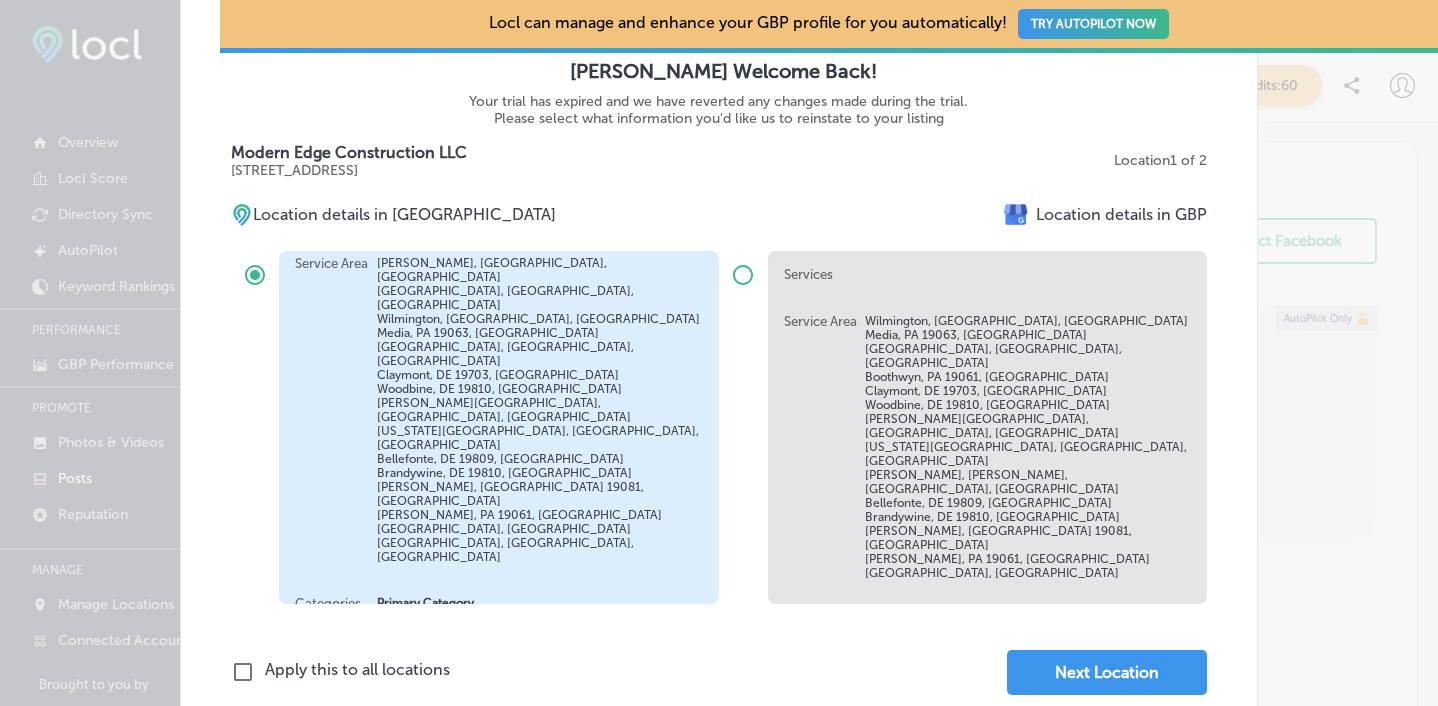scroll, scrollTop: 211, scrollLeft: 0, axis: vertical 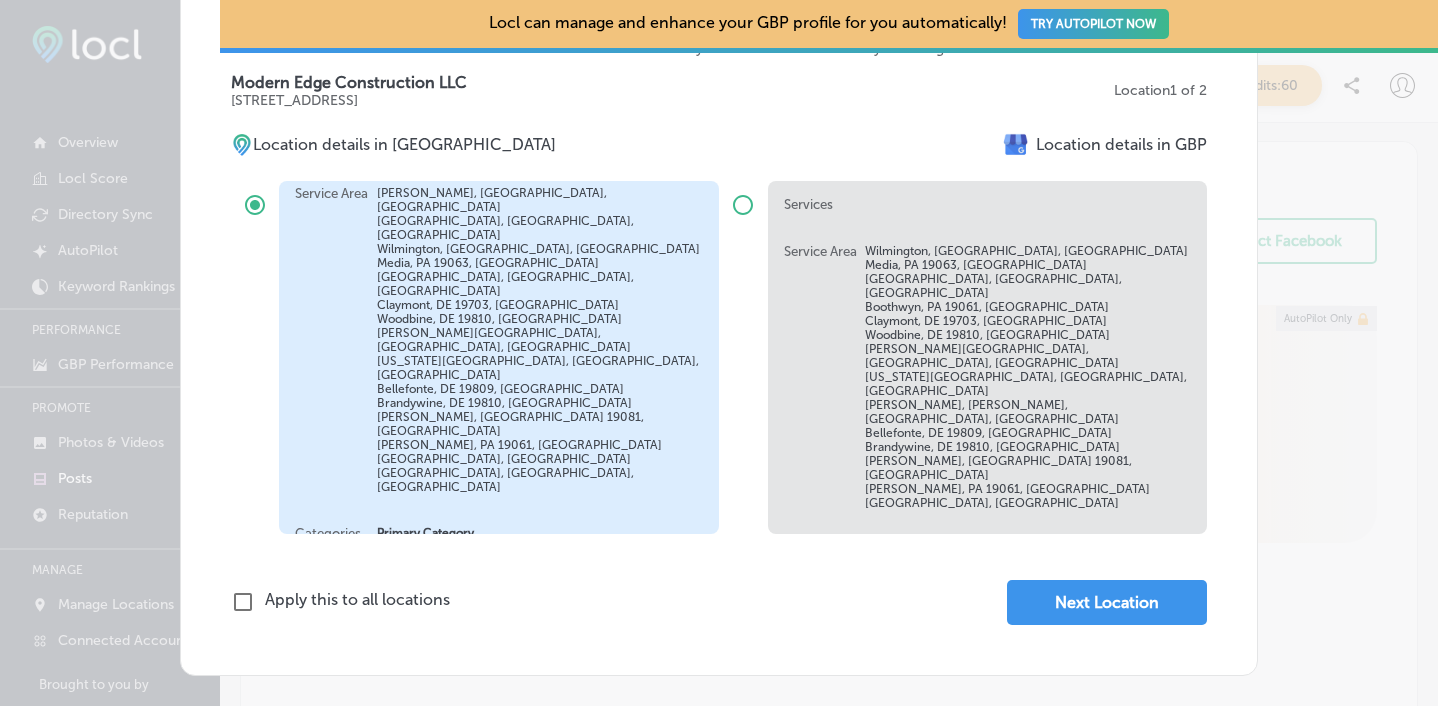 click on "iconmonstr-map-5 copy 2
Created with Sketch.
[PERSON_NAME] Welcome Back! Your trial has expired and we have reverted any changes made during the trial. Please select what information you'd like us to reinstate to your listing Modern Edge Construction LLC [STREET_ADDRESS] Location  1 of 2 Location details in [GEOGRAPHIC_DATA] Location details in GBP Services -   Slab Foundation Building -   Stamped Concrete Services -   Sidewalks -   Foundations -   Driveways -   Foundation Drainage -   Retaining Walls -   Brick And Block Work -   New Construction -   Stone Masonry -   Veneers -   Repointing -   Paver installation Service Area [GEOGRAPHIC_DATA], [GEOGRAPHIC_DATA], [GEOGRAPHIC_DATA] [GEOGRAPHIC_DATA], [GEOGRAPHIC_DATA], [GEOGRAPHIC_DATA] [GEOGRAPHIC_DATA], [GEOGRAPHIC_DATA], [GEOGRAPHIC_DATA] Media, [GEOGRAPHIC_DATA] 19063, [GEOGRAPHIC_DATA] [GEOGRAPHIC_DATA], [GEOGRAPHIC_DATA], [GEOGRAPHIC_DATA] [GEOGRAPHIC_DATA], DE 19703, [GEOGRAPHIC_DATA] [GEOGRAPHIC_DATA], [GEOGRAPHIC_DATA] 19810, [GEOGRAPHIC_DATA] [PERSON_NAME][GEOGRAPHIC_DATA], [GEOGRAPHIC_DATA], [GEOGRAPHIC_DATA] [US_STATE][GEOGRAPHIC_DATA], [GEOGRAPHIC_DATA], [GEOGRAPHIC_DATA] [GEOGRAPHIC_DATA], [GEOGRAPHIC_DATA] 19809, [GEOGRAPHIC_DATA] [GEOGRAPHIC_DATA], [GEOGRAPHIC_DATA], [GEOGRAPHIC_DATA] -" at bounding box center [719, 262] 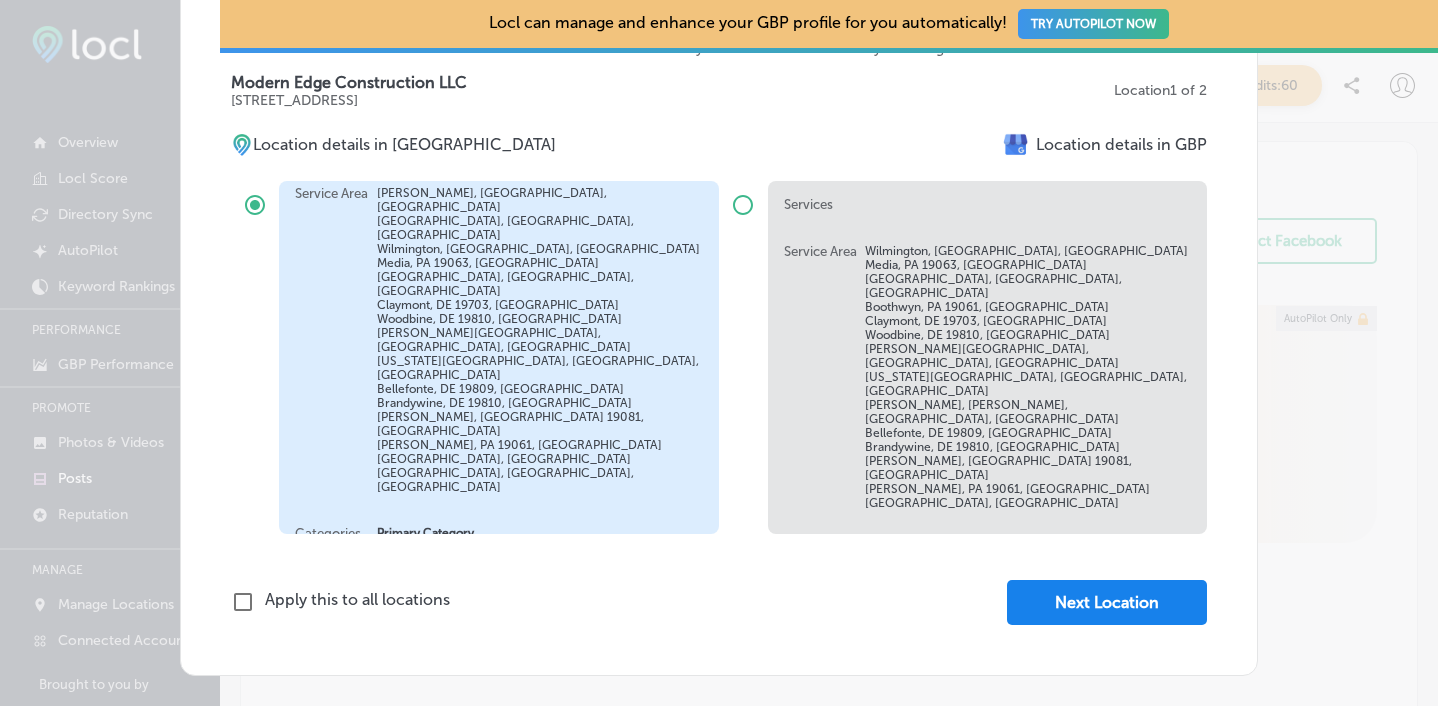 click on "Next Location" at bounding box center [1107, 602] 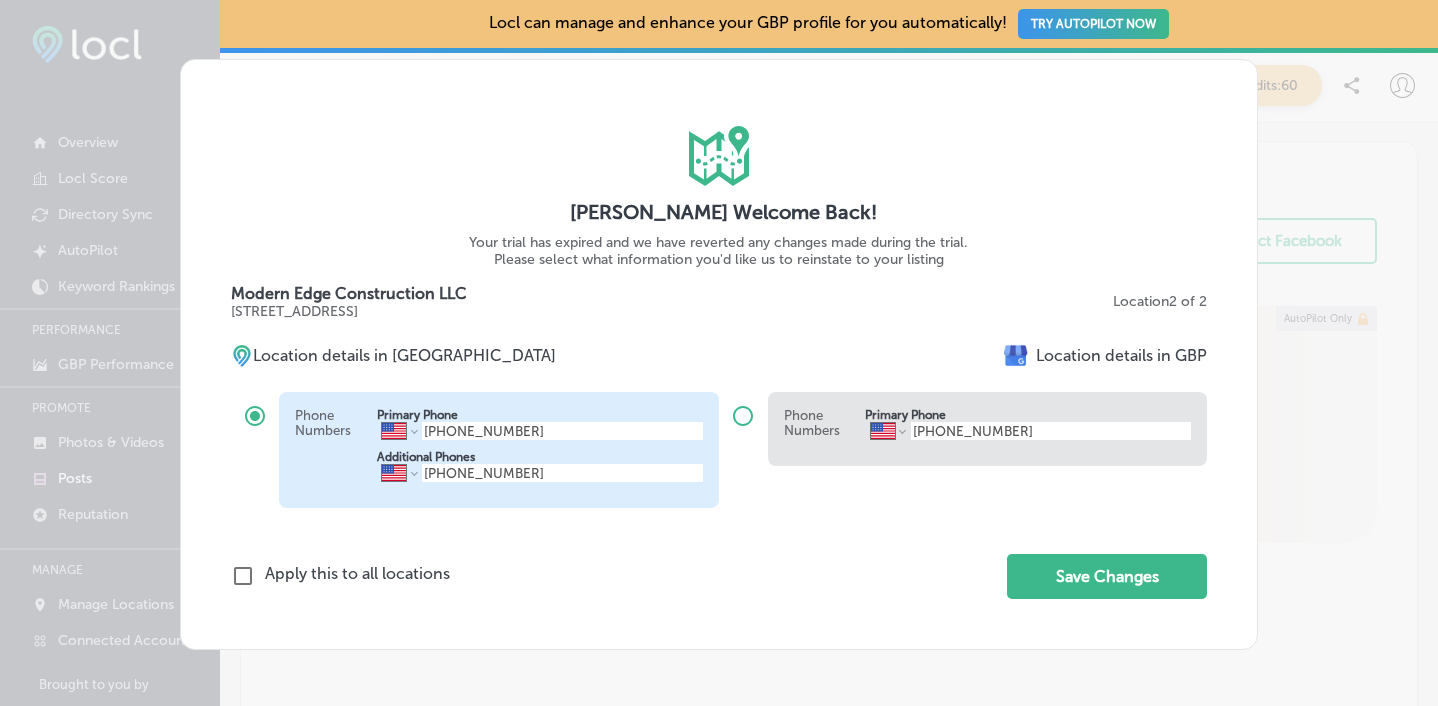 scroll, scrollTop: 0, scrollLeft: 0, axis: both 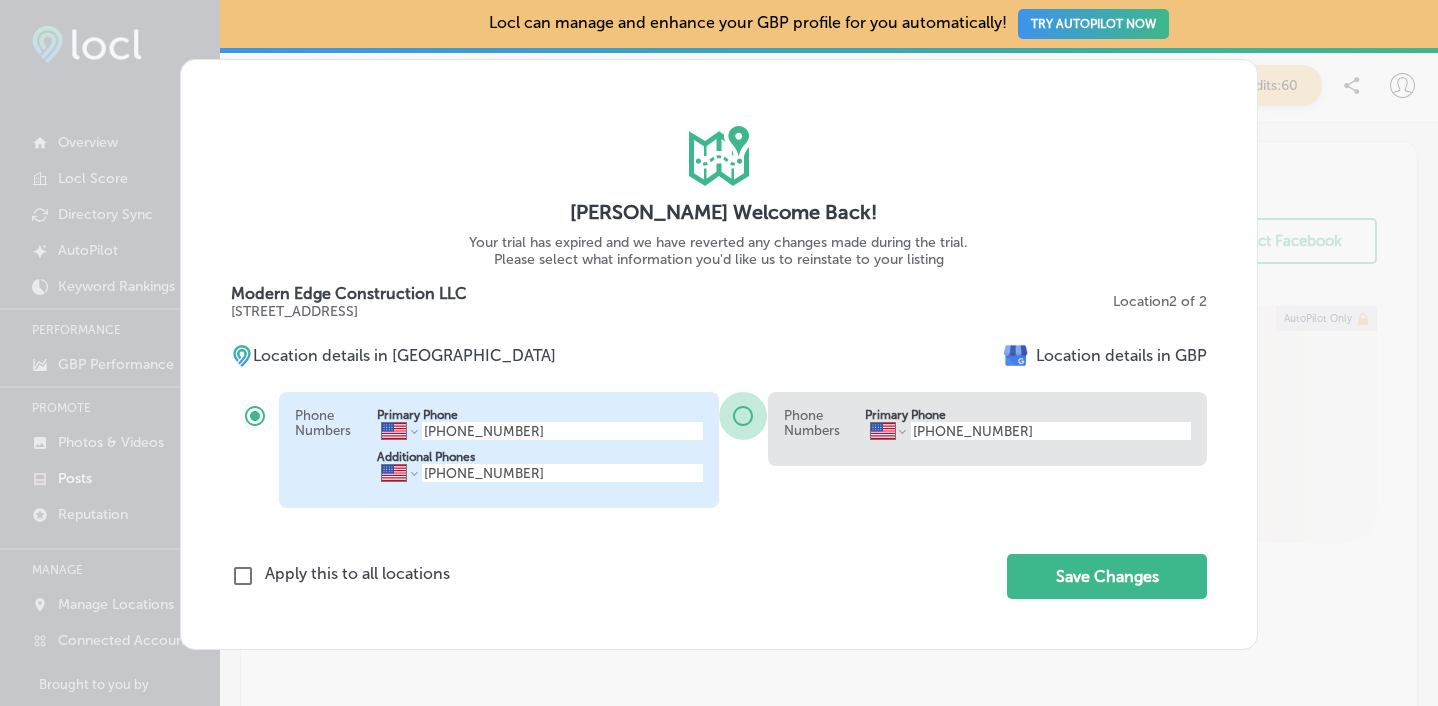 click at bounding box center [743, 416] 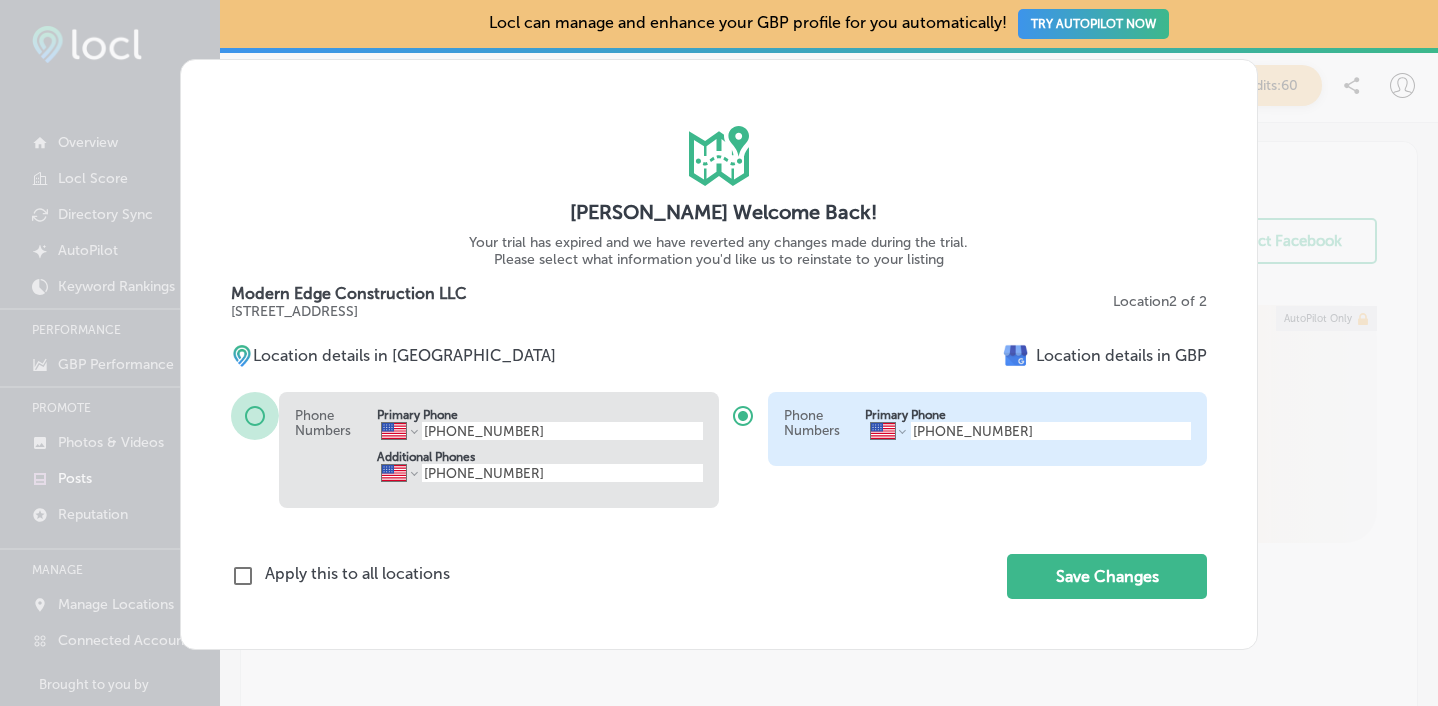 click at bounding box center (255, 416) 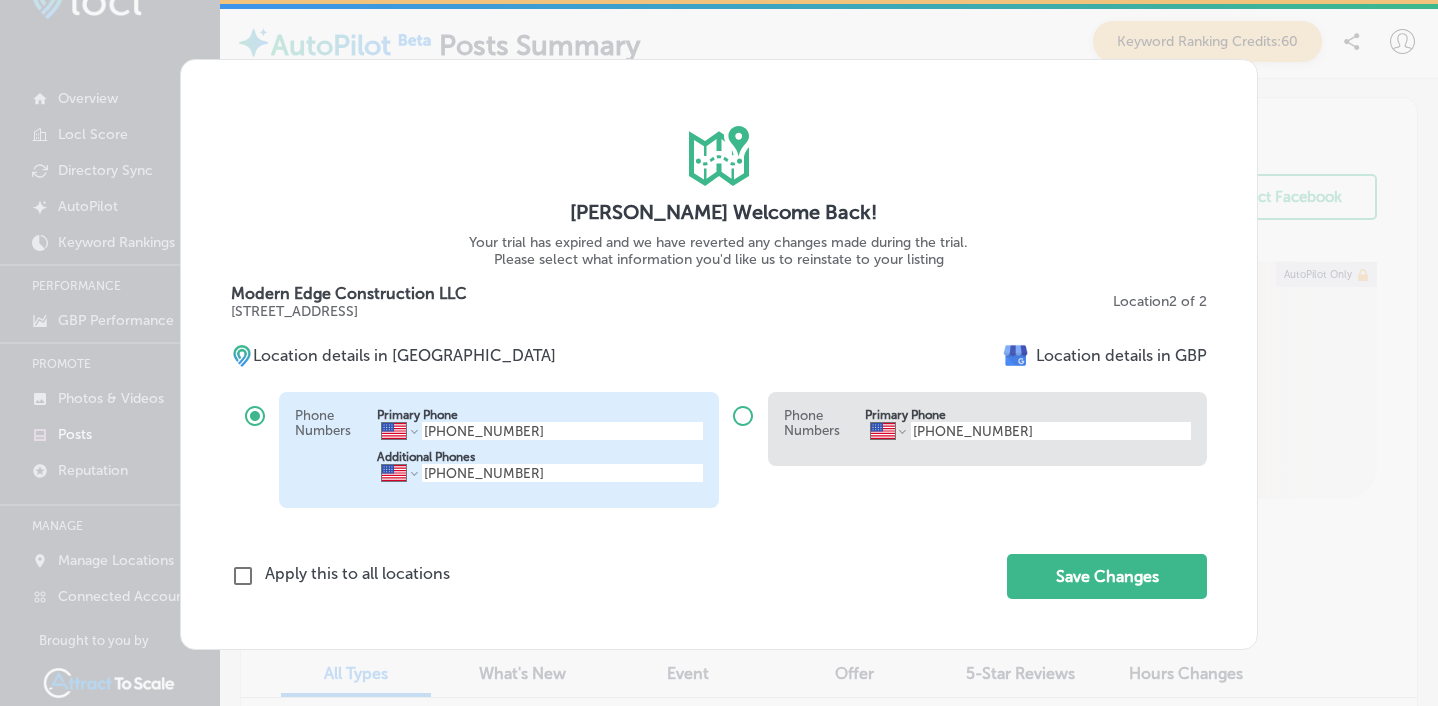 scroll, scrollTop: 35, scrollLeft: 0, axis: vertical 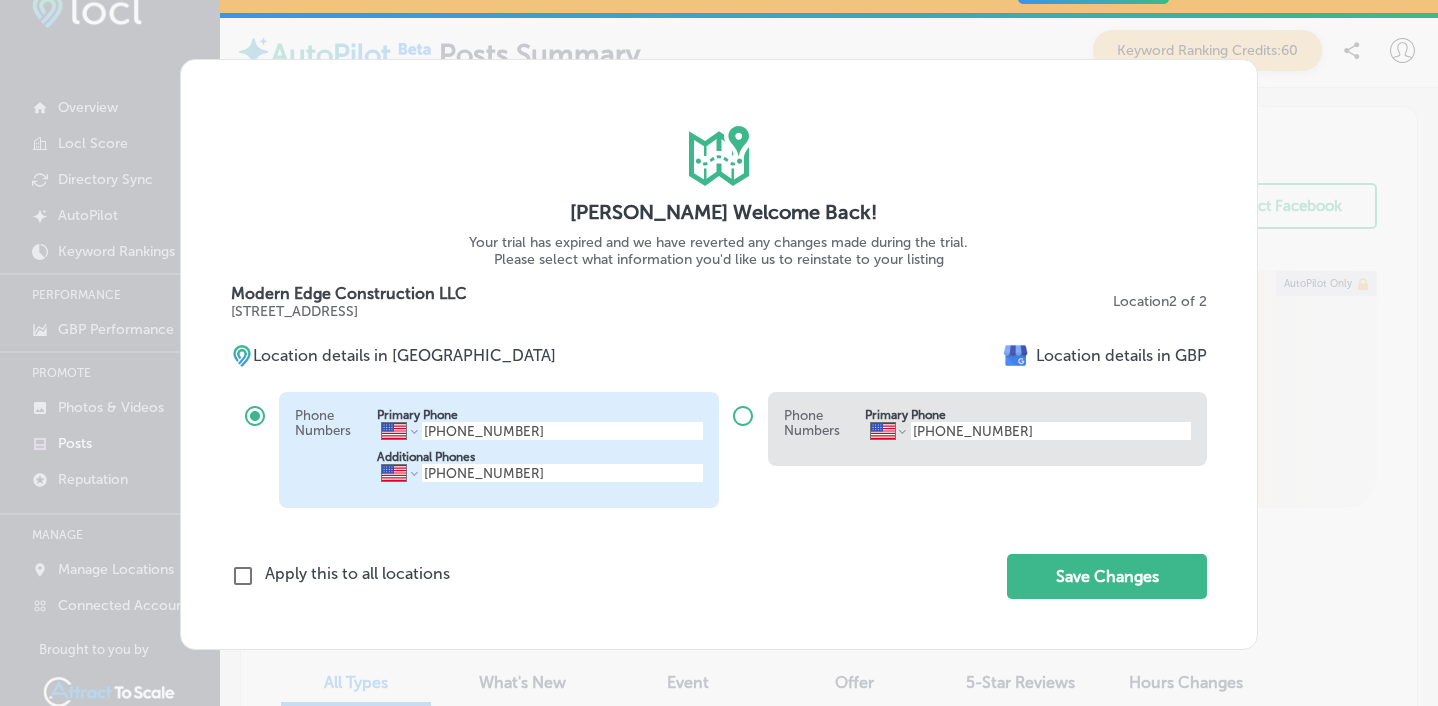 click on "Additional Phones" at bounding box center (540, 457) 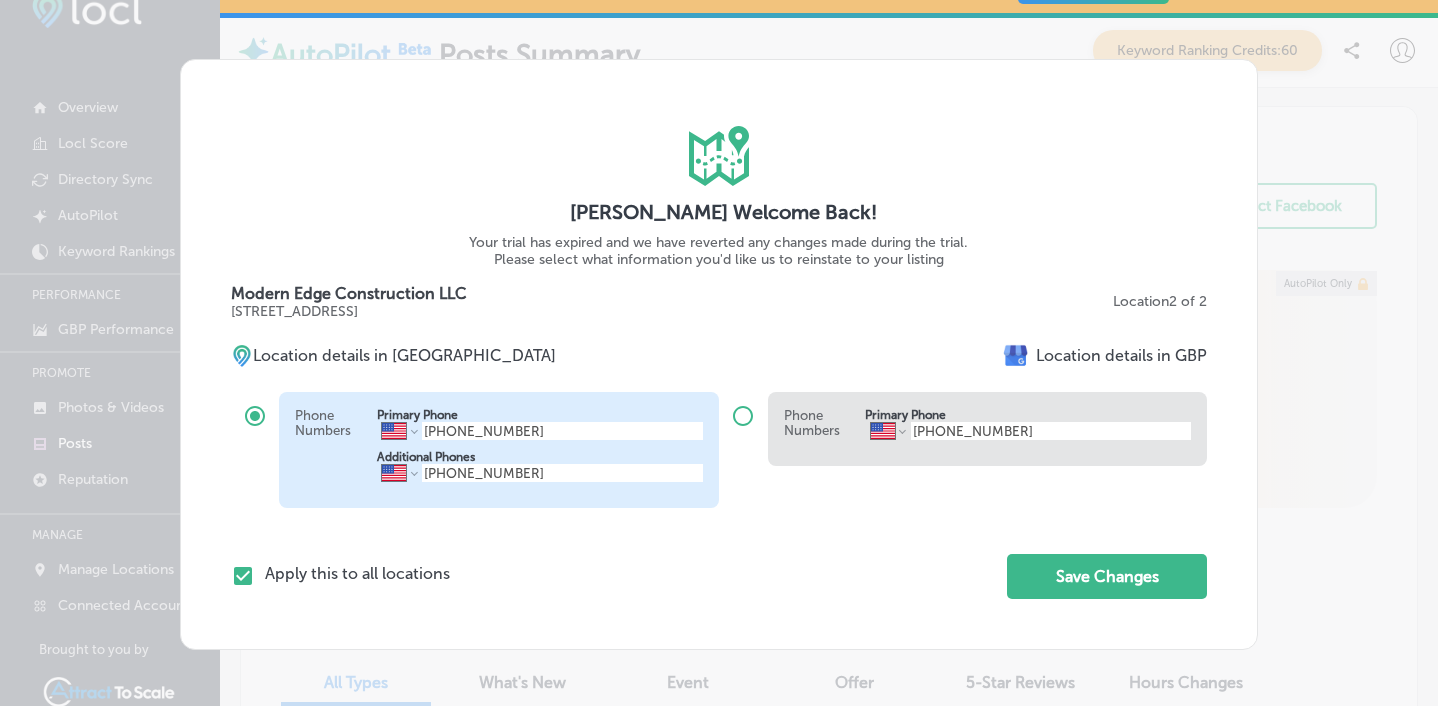click at bounding box center [243, 576] 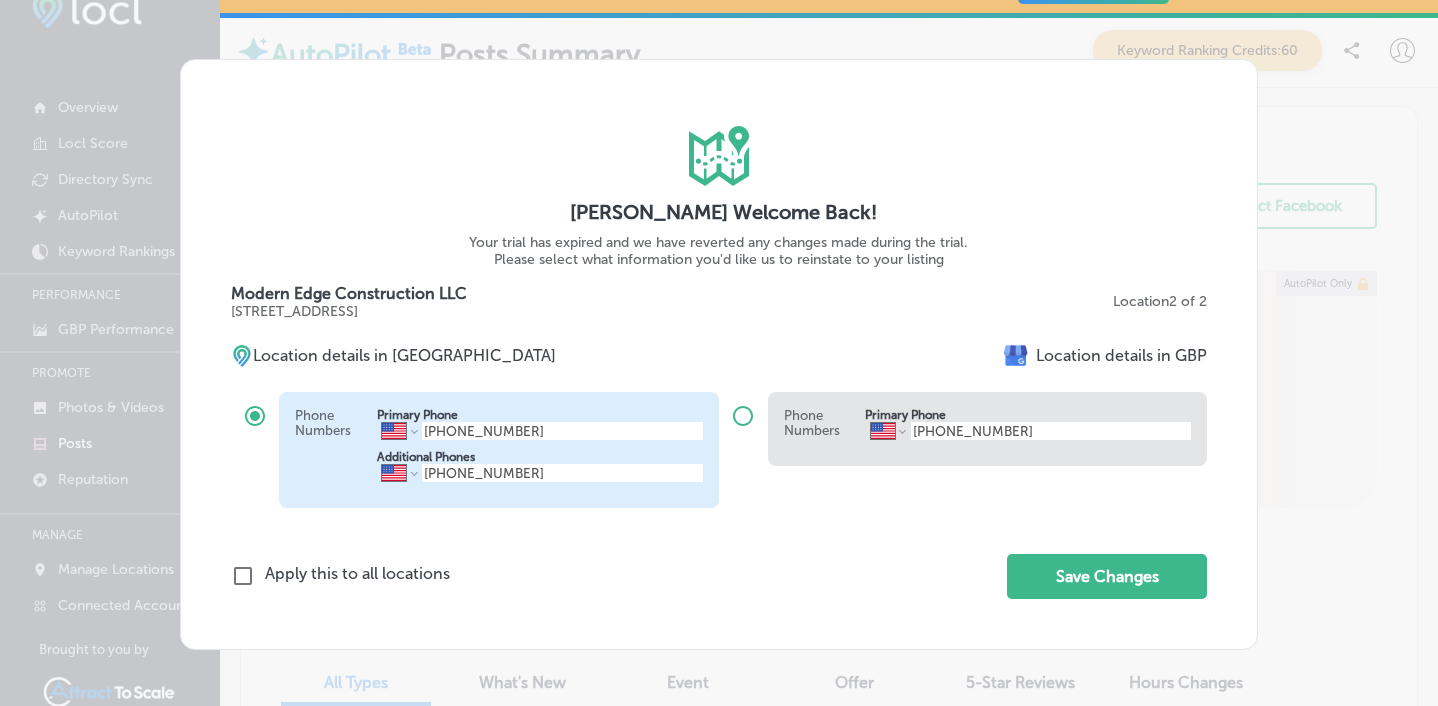 scroll, scrollTop: 84, scrollLeft: 0, axis: vertical 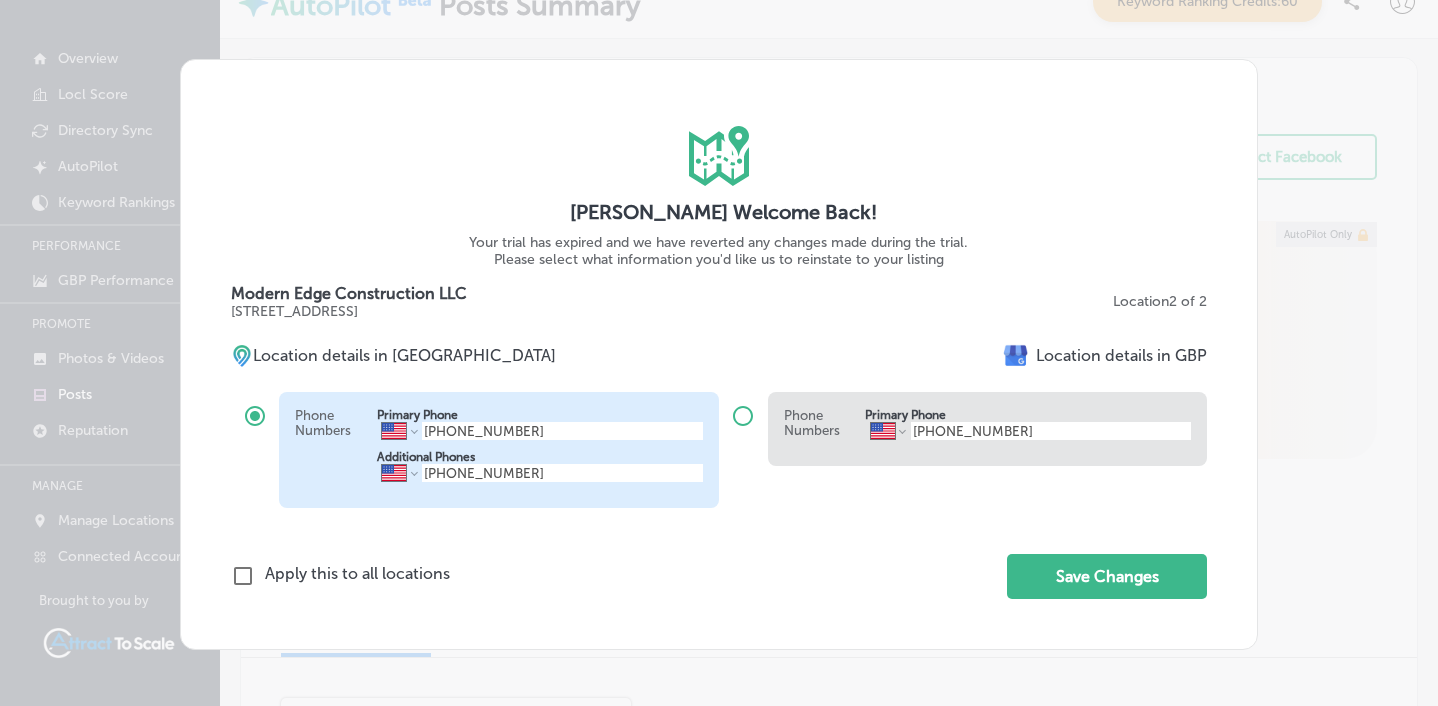 click on "iconmonstr-map-5 copy 2
Created with Sketch.
[PERSON_NAME] Welcome Back! Your trial has expired and we have reverted any changes made during the trial. Please select what information you'd like us to reinstate to your listing Modern Edge Construction LLC [STREET_ADDRESS] Location  2 of 2 Location details in [GEOGRAPHIC_DATA] Location details in GBP Phone Numbers Primary Phone International [GEOGRAPHIC_DATA] [GEOGRAPHIC_DATA] [GEOGRAPHIC_DATA] [GEOGRAPHIC_DATA] [US_STATE] [GEOGRAPHIC_DATA] [GEOGRAPHIC_DATA] [GEOGRAPHIC_DATA] [GEOGRAPHIC_DATA] [GEOGRAPHIC_DATA] [GEOGRAPHIC_DATA] [GEOGRAPHIC_DATA] [DATE][GEOGRAPHIC_DATA] [GEOGRAPHIC_DATA] [GEOGRAPHIC_DATA] [GEOGRAPHIC_DATA] [GEOGRAPHIC_DATA] [GEOGRAPHIC_DATA] [GEOGRAPHIC_DATA] [GEOGRAPHIC_DATA] [GEOGRAPHIC_DATA] [GEOGRAPHIC_DATA] [GEOGRAPHIC_DATA] [GEOGRAPHIC_DATA] [GEOGRAPHIC_DATA] [GEOGRAPHIC_DATA] [GEOGRAPHIC_DATA] [GEOGRAPHIC_DATA], [GEOGRAPHIC_DATA] [GEOGRAPHIC_DATA] [GEOGRAPHIC_DATA] [GEOGRAPHIC_DATA] [GEOGRAPHIC_DATA] [GEOGRAPHIC_DATA] [GEOGRAPHIC_DATA] [GEOGRAPHIC_DATA] [GEOGRAPHIC_DATA] [GEOGRAPHIC_DATA] [GEOGRAPHIC_DATA] [GEOGRAPHIC_DATA] [GEOGRAPHIC_DATA] [GEOGRAPHIC_DATA] [GEOGRAPHIC_DATA] [GEOGRAPHIC_DATA] [GEOGRAPHIC_DATA] [GEOGRAPHIC_DATA]" at bounding box center [719, 353] 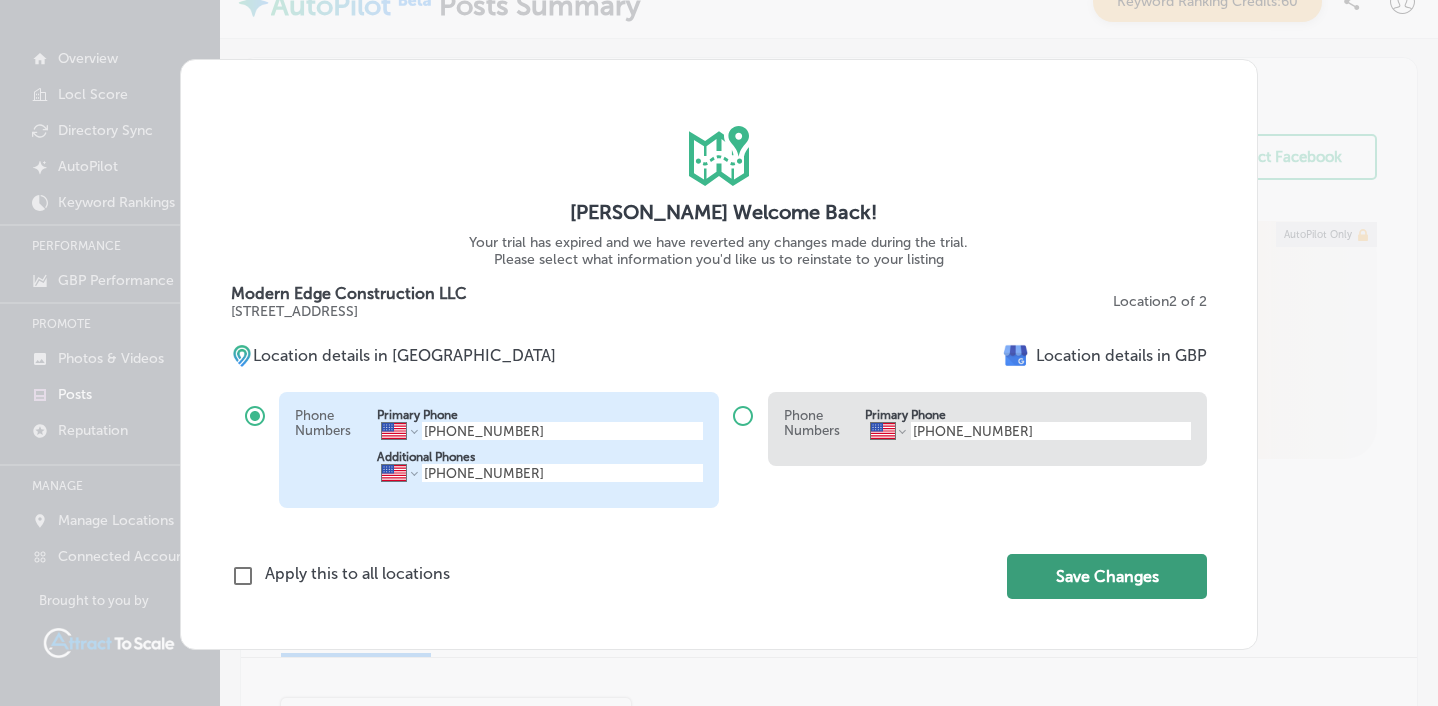 click on "Save Changes" at bounding box center [1107, 576] 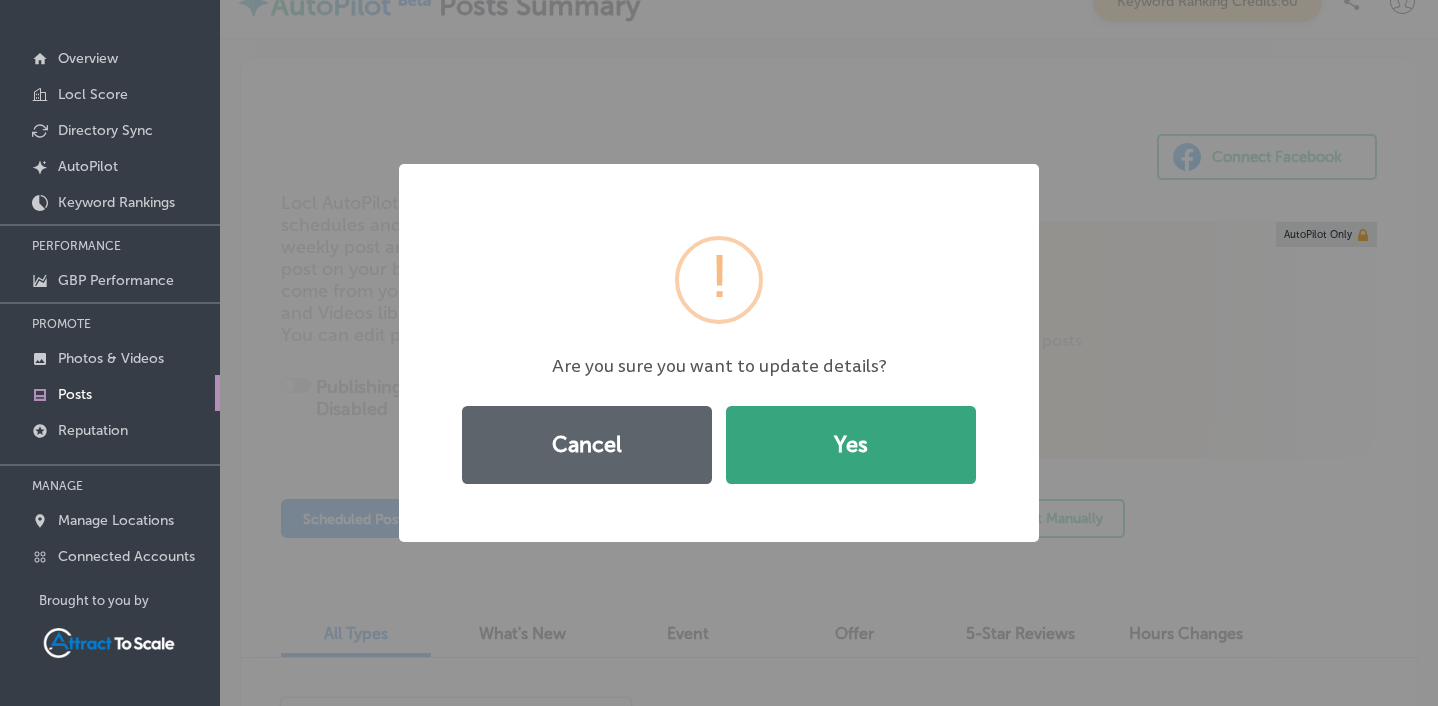 click on "Yes" at bounding box center [851, 445] 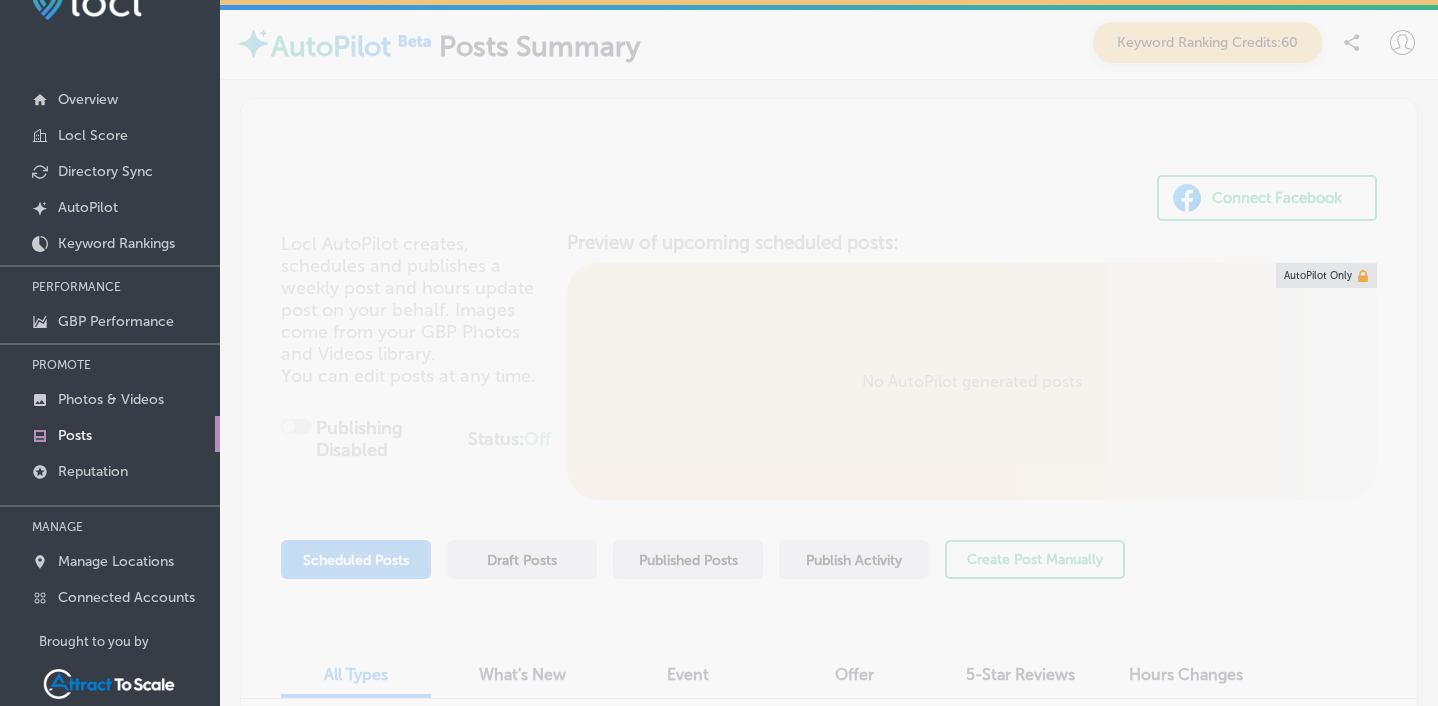 scroll, scrollTop: 40, scrollLeft: 0, axis: vertical 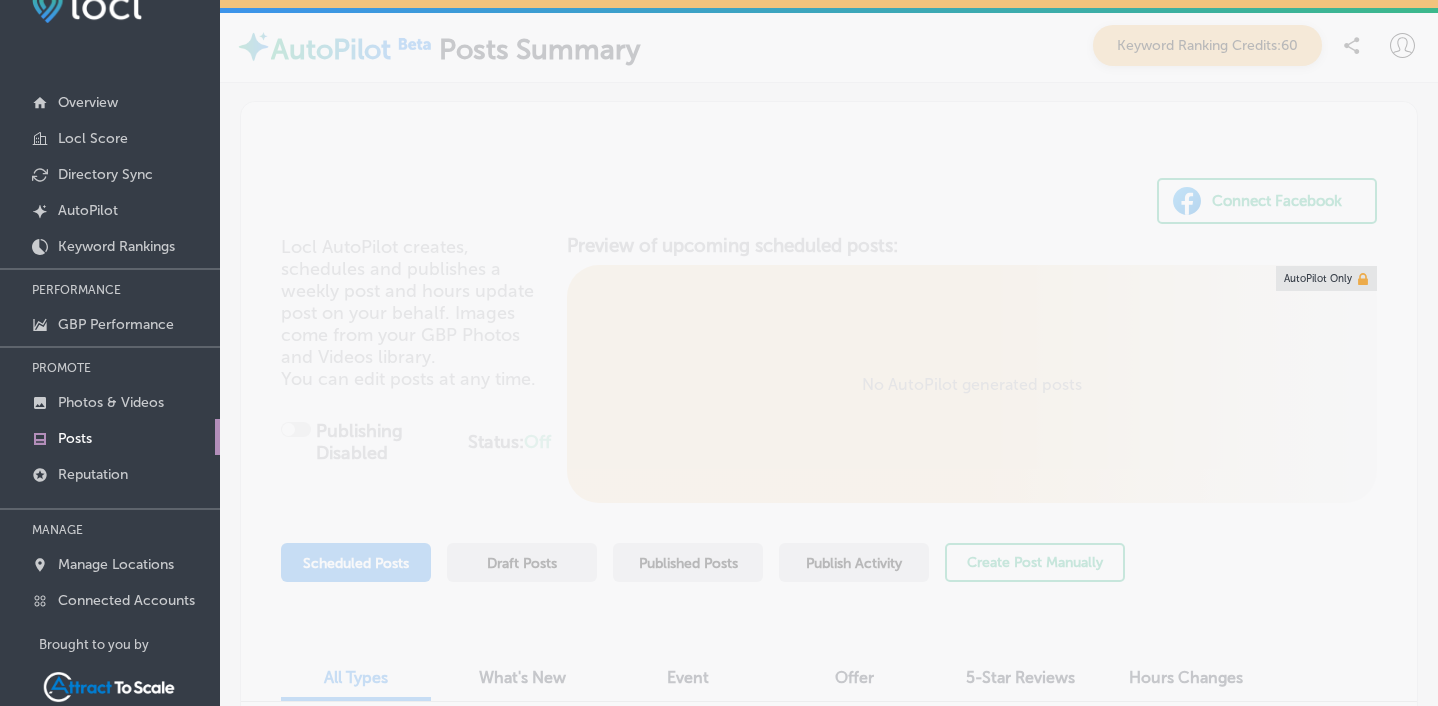 click on "iconmonstr-map-5 copy 2
Created with Sketch.
[PERSON_NAME] Welcome Back! Your trial has expired and we have reverted any changes made during the trial. Please select what information you'd like us to reinstate to your listing Modern Edge Construction LLC [STREET_ADDRESS] Location  2 of 2 Location details in [GEOGRAPHIC_DATA] Location details in GBP Phone Numbers Primary Phone International [GEOGRAPHIC_DATA] [GEOGRAPHIC_DATA] [GEOGRAPHIC_DATA] [GEOGRAPHIC_DATA] [US_STATE] [GEOGRAPHIC_DATA] [GEOGRAPHIC_DATA] [GEOGRAPHIC_DATA] [GEOGRAPHIC_DATA] [GEOGRAPHIC_DATA] [GEOGRAPHIC_DATA] [GEOGRAPHIC_DATA] [DATE][GEOGRAPHIC_DATA] [GEOGRAPHIC_DATA] [GEOGRAPHIC_DATA] [GEOGRAPHIC_DATA] [GEOGRAPHIC_DATA] [GEOGRAPHIC_DATA] [GEOGRAPHIC_DATA] [GEOGRAPHIC_DATA] [GEOGRAPHIC_DATA] [GEOGRAPHIC_DATA] [GEOGRAPHIC_DATA] [GEOGRAPHIC_DATA] [GEOGRAPHIC_DATA] [GEOGRAPHIC_DATA] [GEOGRAPHIC_DATA] [GEOGRAPHIC_DATA], [GEOGRAPHIC_DATA] [GEOGRAPHIC_DATA] [GEOGRAPHIC_DATA] [GEOGRAPHIC_DATA] [GEOGRAPHIC_DATA] [GEOGRAPHIC_DATA] [GEOGRAPHIC_DATA] [GEOGRAPHIC_DATA] [GEOGRAPHIC_DATA] [GEOGRAPHIC_DATA] [GEOGRAPHIC_DATA] [GEOGRAPHIC_DATA] [GEOGRAPHIC_DATA] [GEOGRAPHIC_DATA] [GEOGRAPHIC_DATA] [GEOGRAPHIC_DATA] [GEOGRAPHIC_DATA] [GEOGRAPHIC_DATA]" at bounding box center (719, 353) 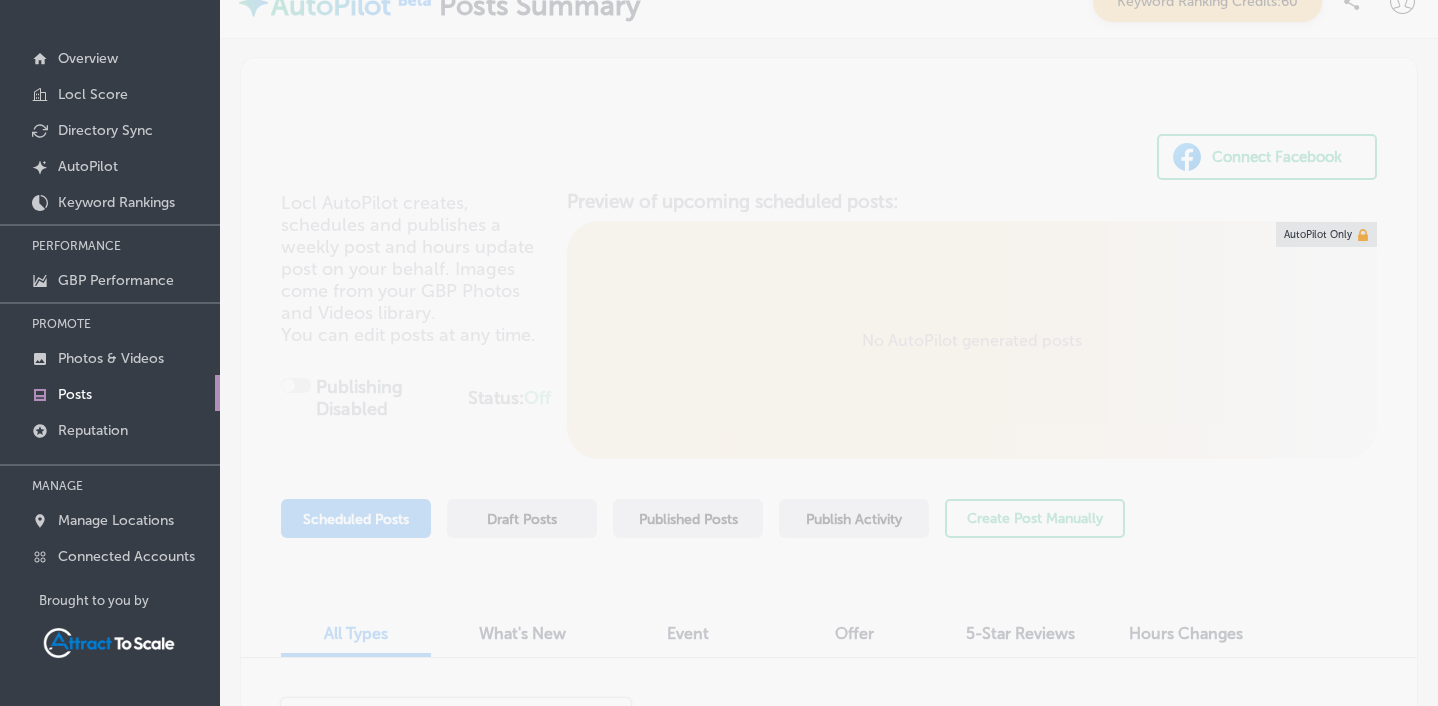 scroll, scrollTop: 0, scrollLeft: 0, axis: both 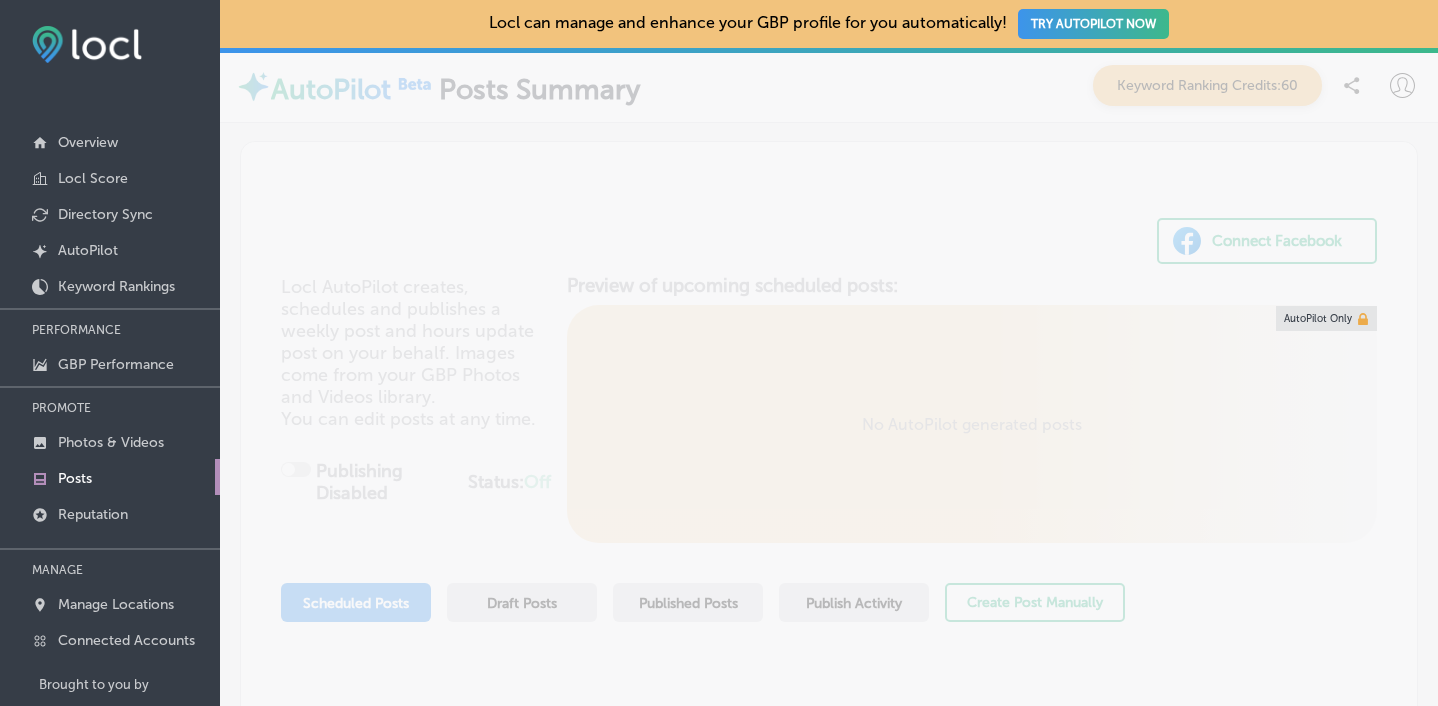 click on "iconmonstr-map-5 copy 2
Created with Sketch.
[PERSON_NAME] Welcome Back! Your trial has expired and we have reverted any changes made during the trial. Please select what information you'd like us to reinstate to your listing Modern Edge Construction LLC [STREET_ADDRESS] Location  2 of 2 Location details in [GEOGRAPHIC_DATA] Location details in GBP Phone Numbers Primary Phone International [GEOGRAPHIC_DATA] [GEOGRAPHIC_DATA] [GEOGRAPHIC_DATA] [GEOGRAPHIC_DATA] [US_STATE] [GEOGRAPHIC_DATA] [GEOGRAPHIC_DATA] [GEOGRAPHIC_DATA] [GEOGRAPHIC_DATA] [GEOGRAPHIC_DATA] [GEOGRAPHIC_DATA] [GEOGRAPHIC_DATA] [DATE][GEOGRAPHIC_DATA] [GEOGRAPHIC_DATA] [GEOGRAPHIC_DATA] [GEOGRAPHIC_DATA] [GEOGRAPHIC_DATA] [GEOGRAPHIC_DATA] [GEOGRAPHIC_DATA] [GEOGRAPHIC_DATA] [GEOGRAPHIC_DATA] [GEOGRAPHIC_DATA] [GEOGRAPHIC_DATA] [GEOGRAPHIC_DATA] [GEOGRAPHIC_DATA] [GEOGRAPHIC_DATA] [GEOGRAPHIC_DATA] [GEOGRAPHIC_DATA], [GEOGRAPHIC_DATA] [GEOGRAPHIC_DATA] [GEOGRAPHIC_DATA] [GEOGRAPHIC_DATA] [GEOGRAPHIC_DATA] [GEOGRAPHIC_DATA] [GEOGRAPHIC_DATA] [GEOGRAPHIC_DATA] [GEOGRAPHIC_DATA] [GEOGRAPHIC_DATA] [GEOGRAPHIC_DATA] [GEOGRAPHIC_DATA] [GEOGRAPHIC_DATA] [GEOGRAPHIC_DATA] [GEOGRAPHIC_DATA] [GEOGRAPHIC_DATA] [GEOGRAPHIC_DATA] [GEOGRAPHIC_DATA]" at bounding box center [719, 353] 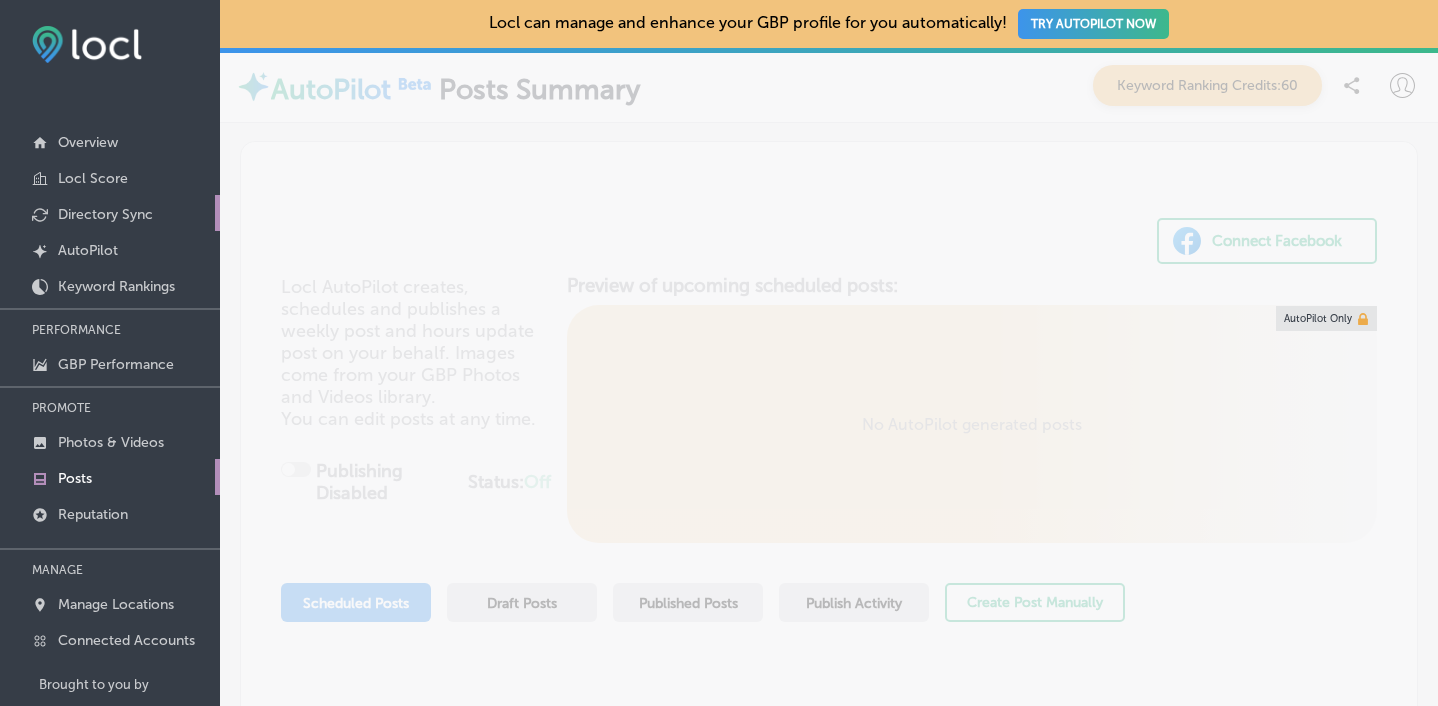 click on "Directory Sync" at bounding box center [105, 214] 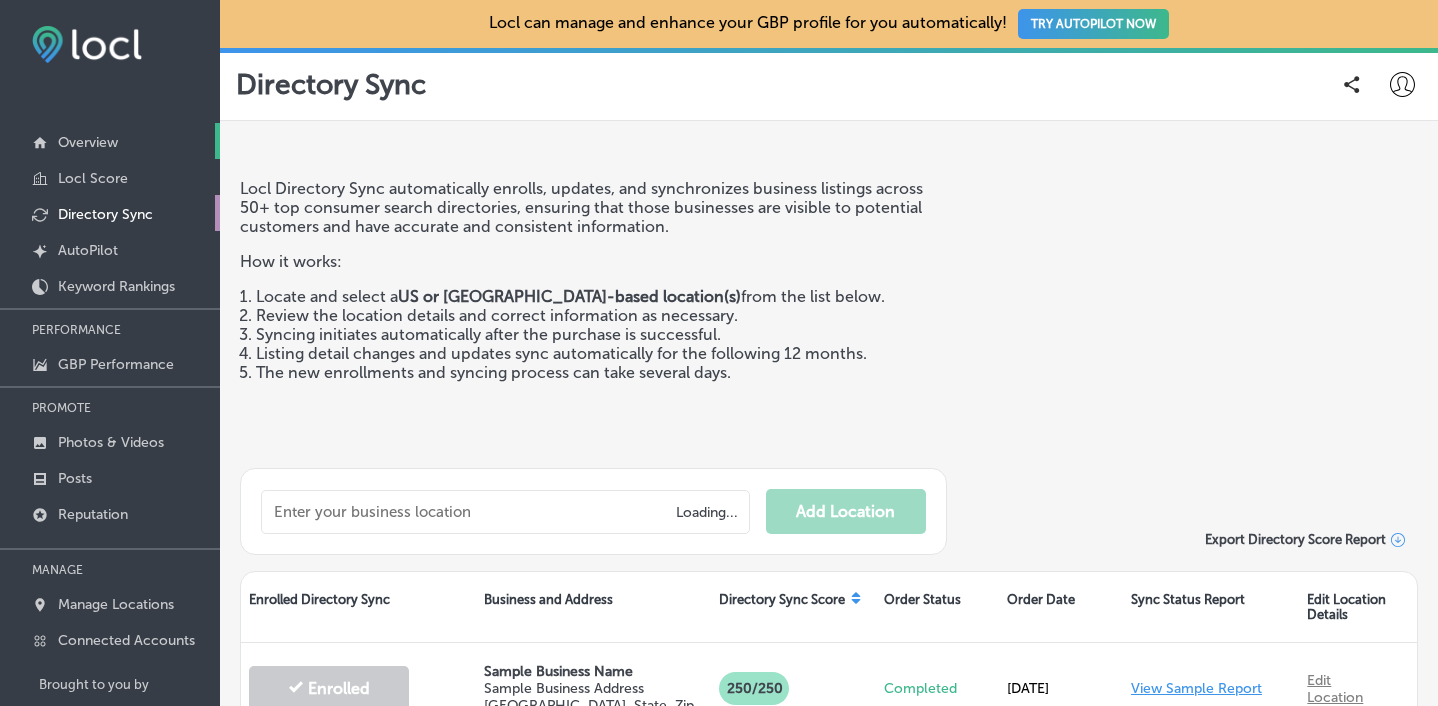 click on "Overview" at bounding box center [88, 142] 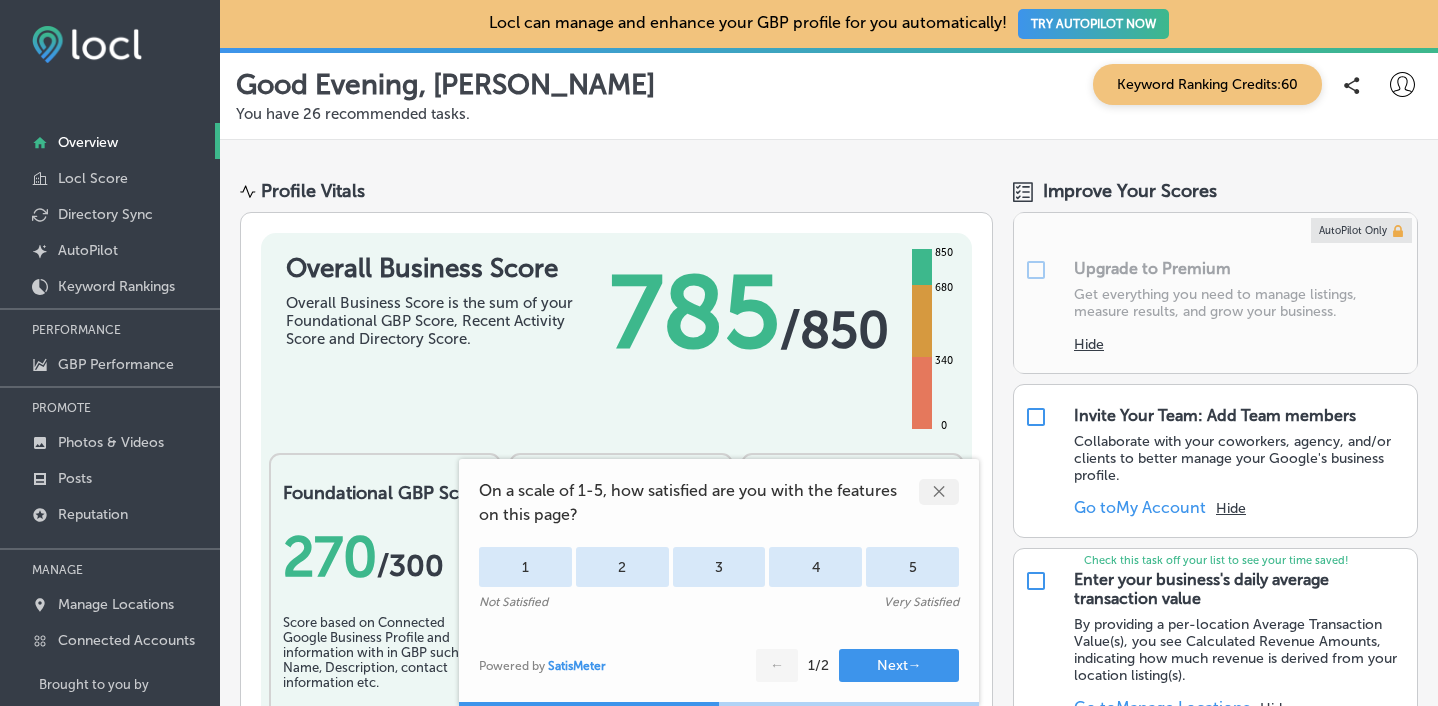 click 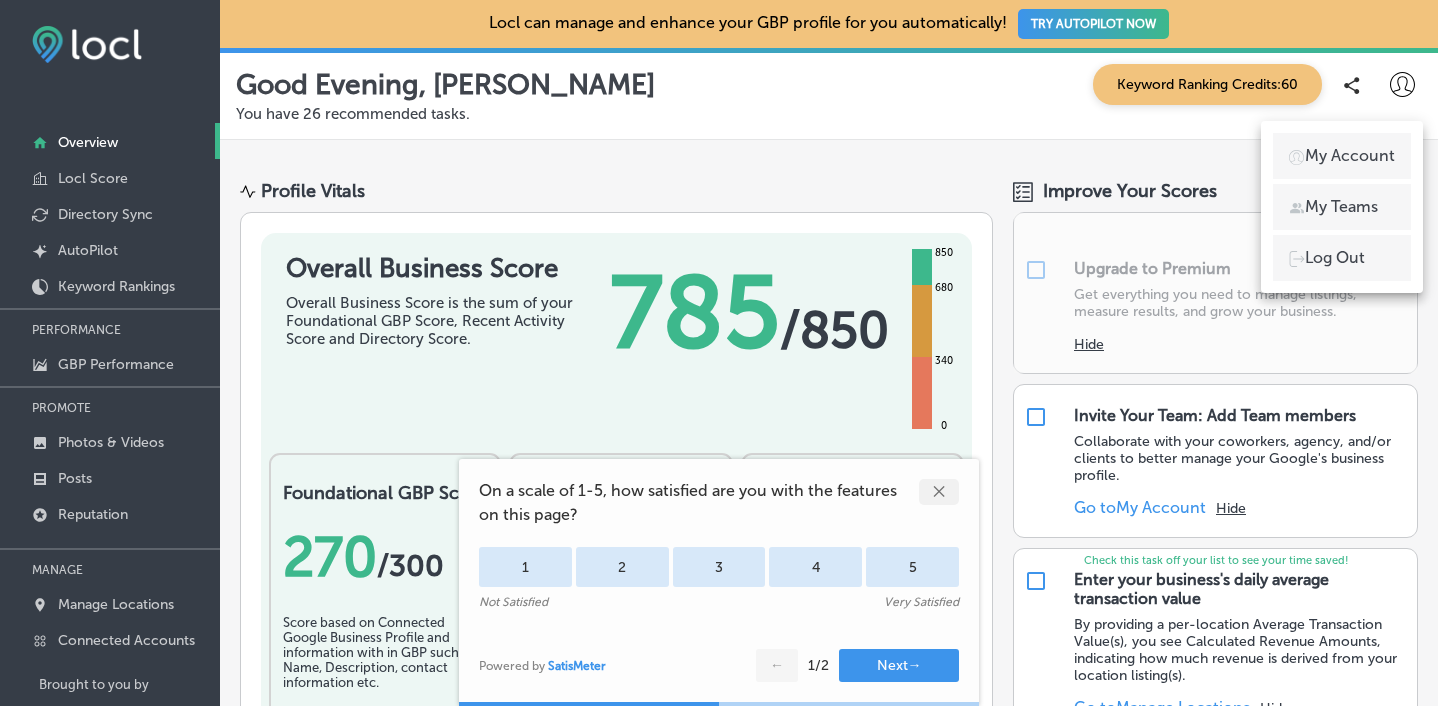 click on "My Account" at bounding box center (1350, 156) 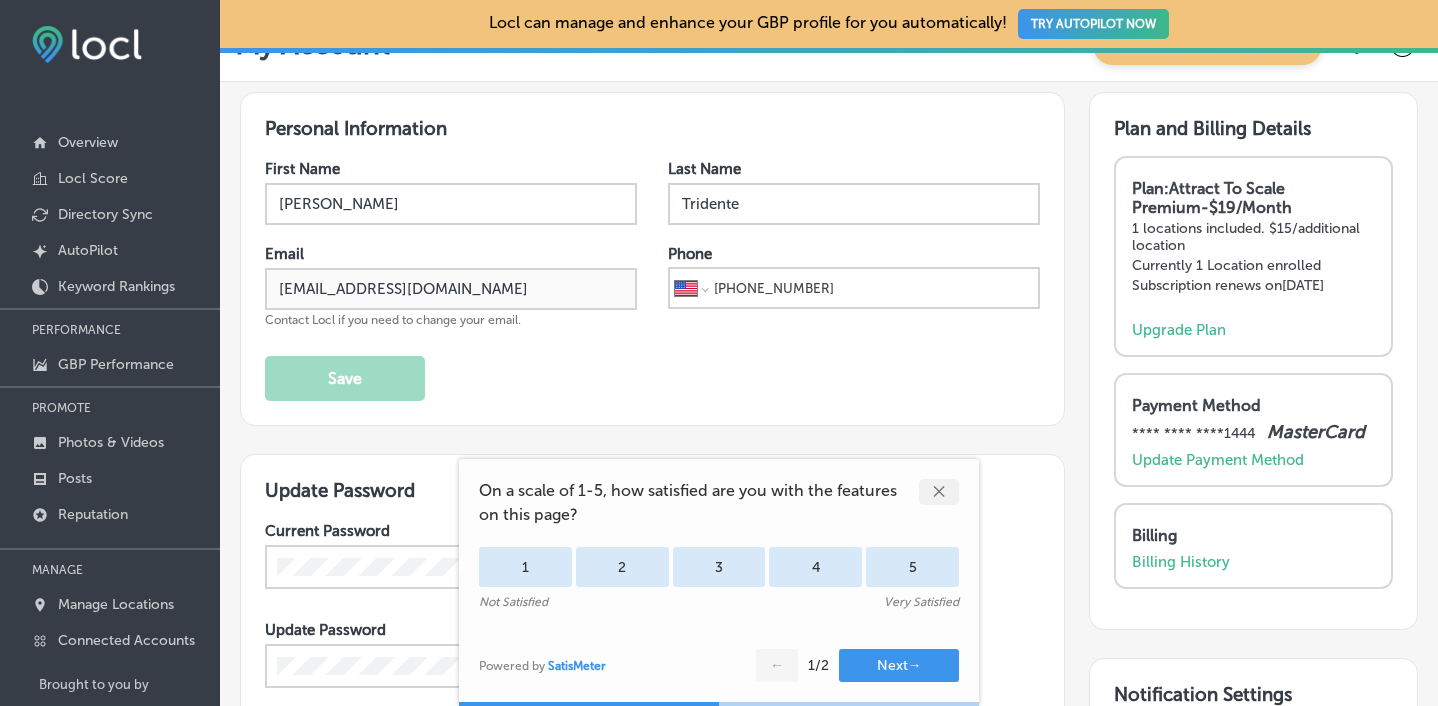 scroll, scrollTop: 42, scrollLeft: 0, axis: vertical 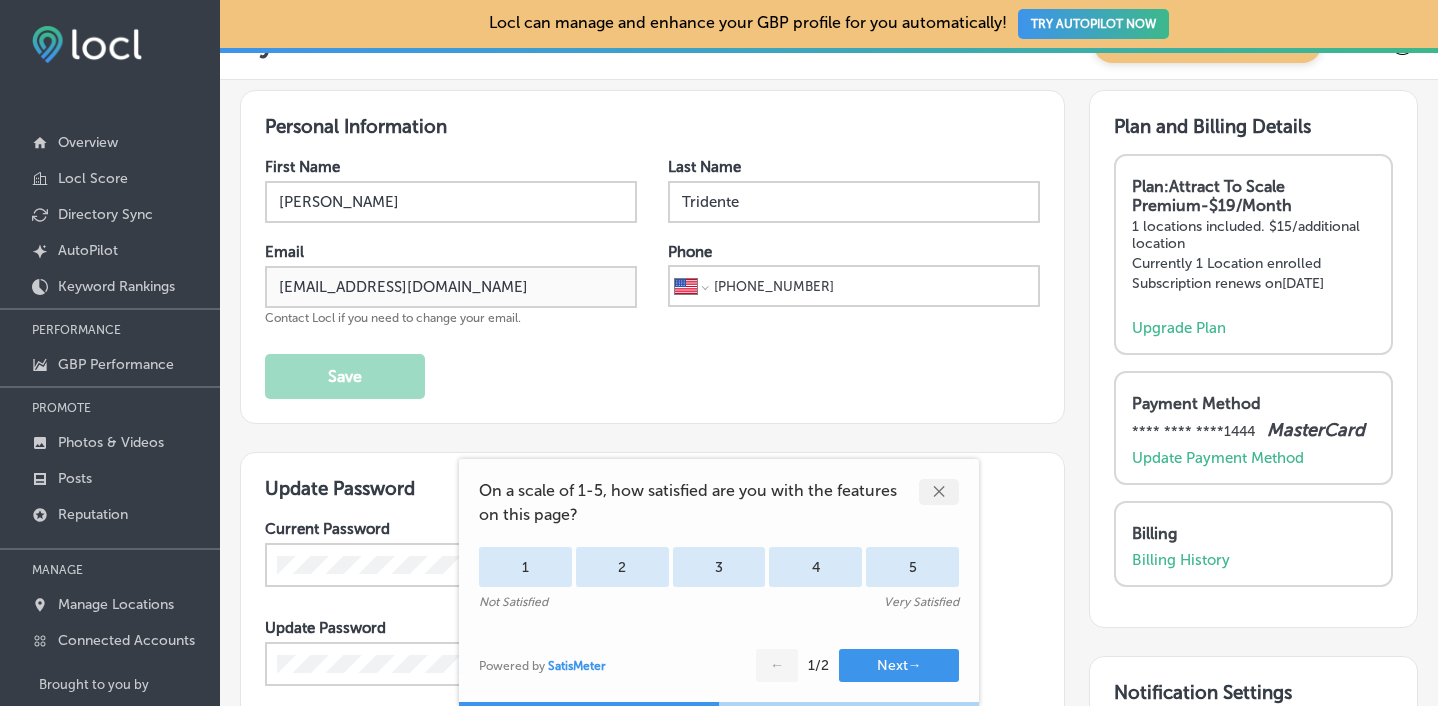 click on "[PHONE_NUMBER]" at bounding box center (872, 286) 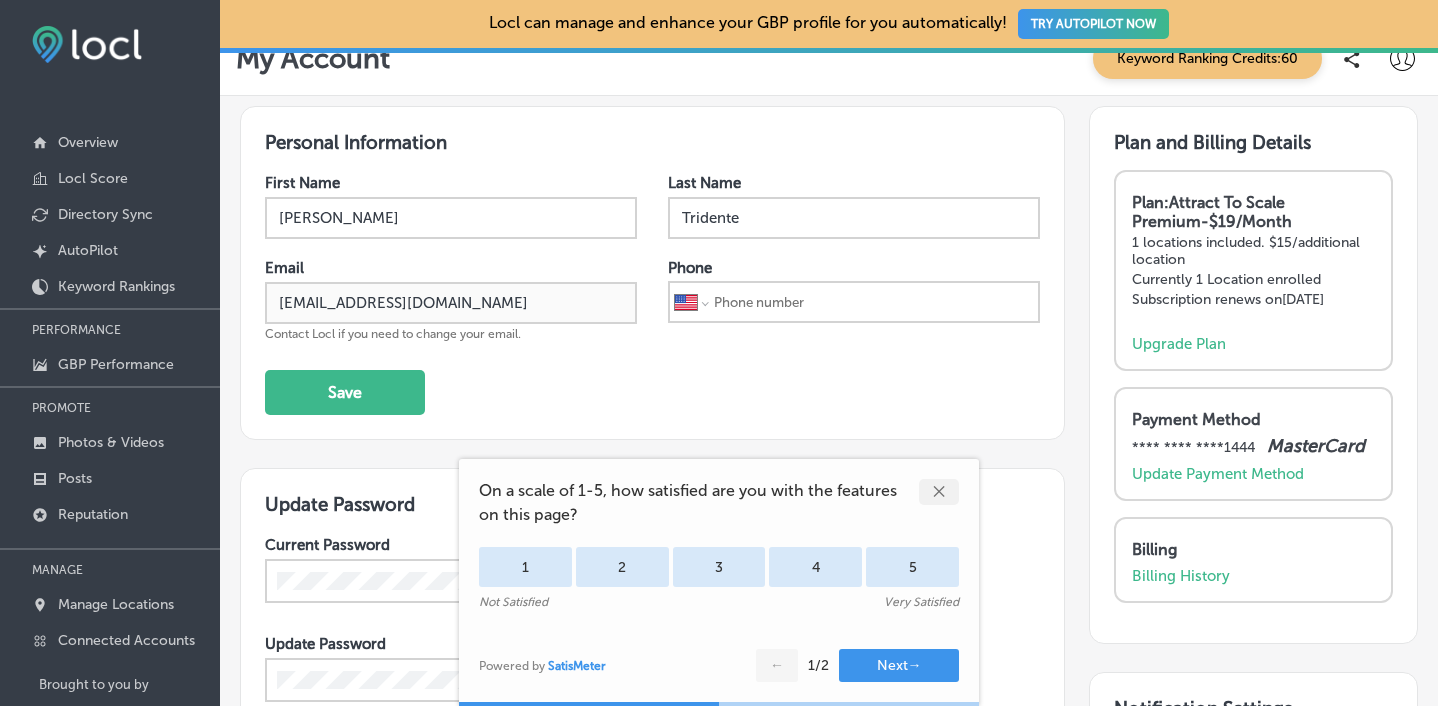 scroll, scrollTop: 27, scrollLeft: 0, axis: vertical 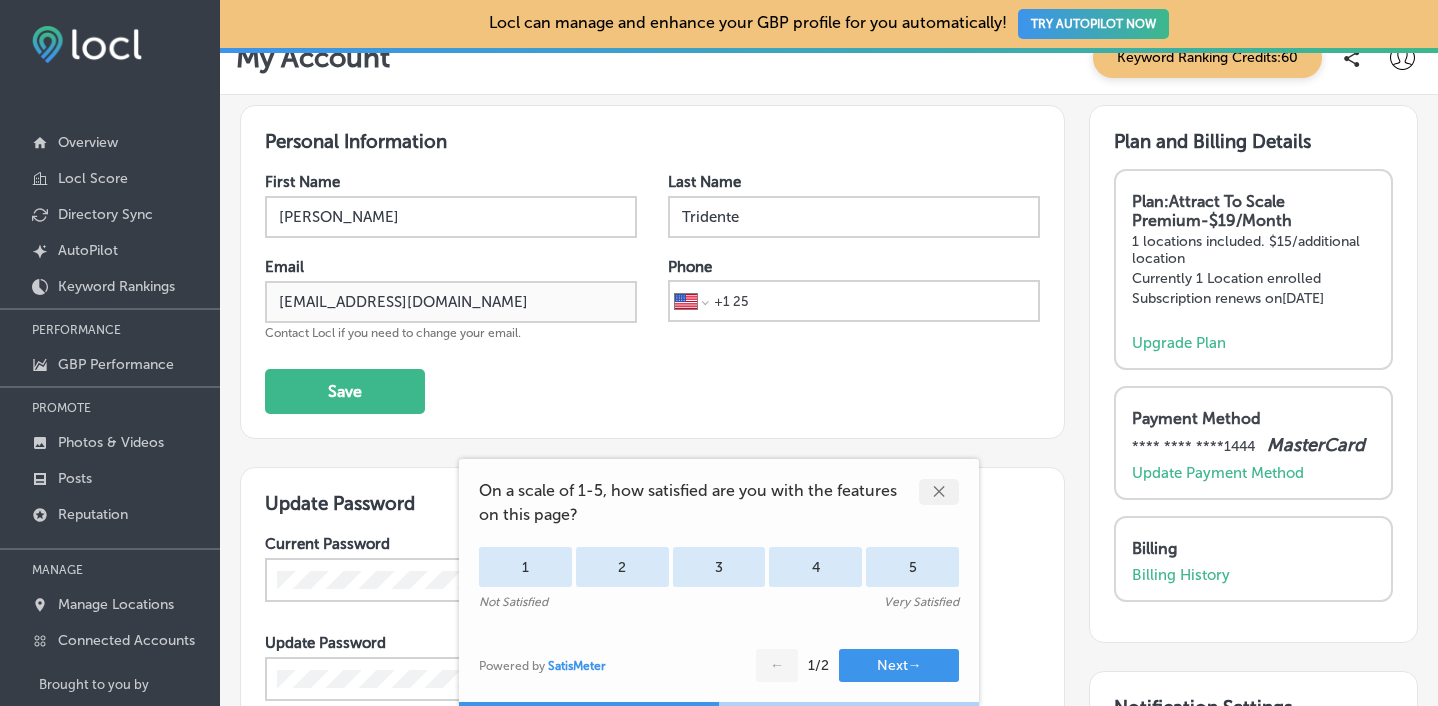 type on "+1 255" 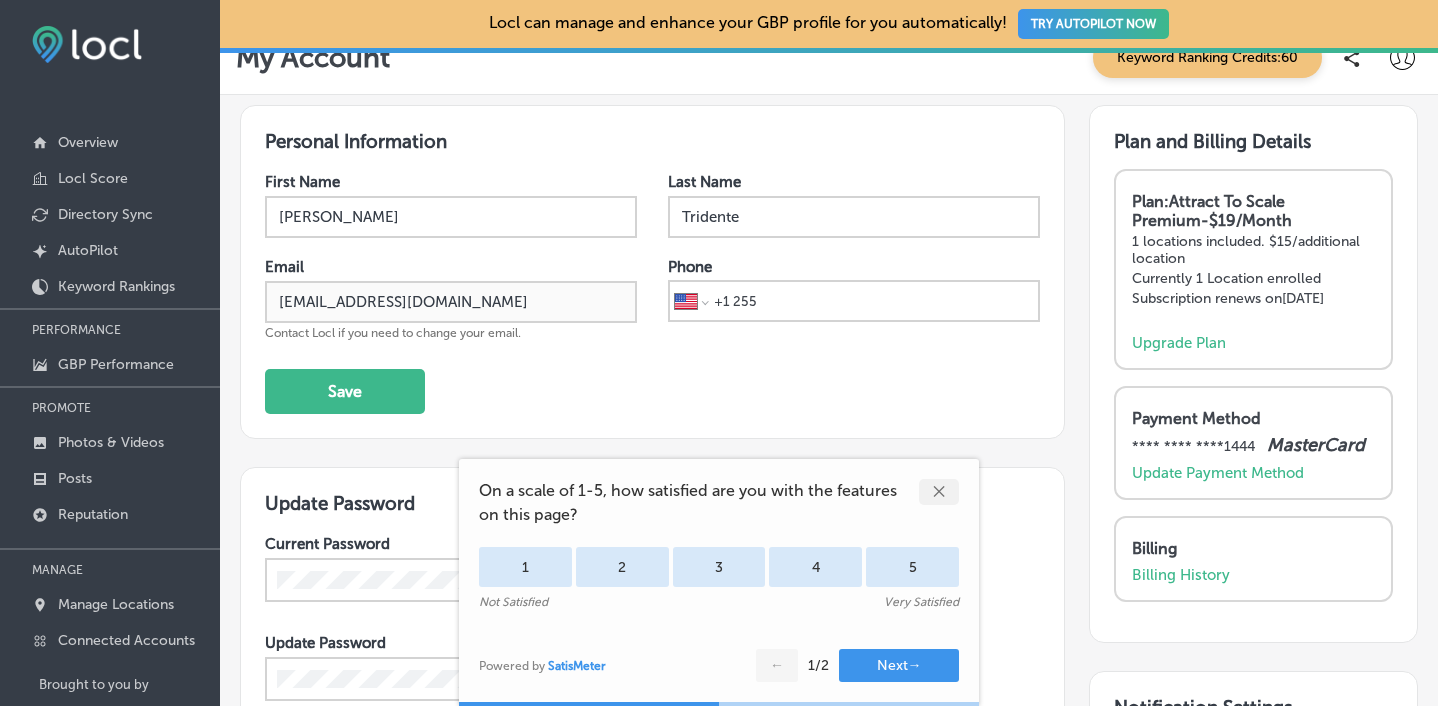click on "+1 255" at bounding box center [872, 301] 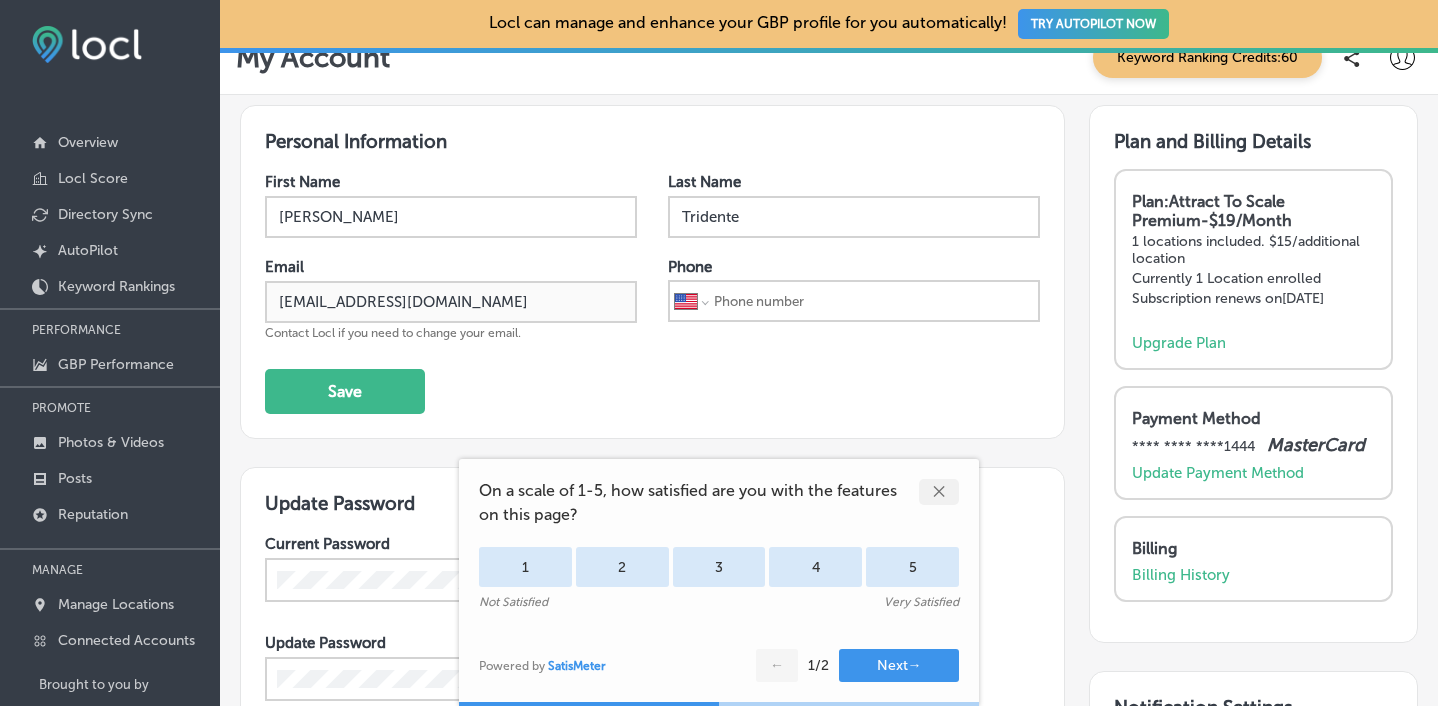 type on "1" 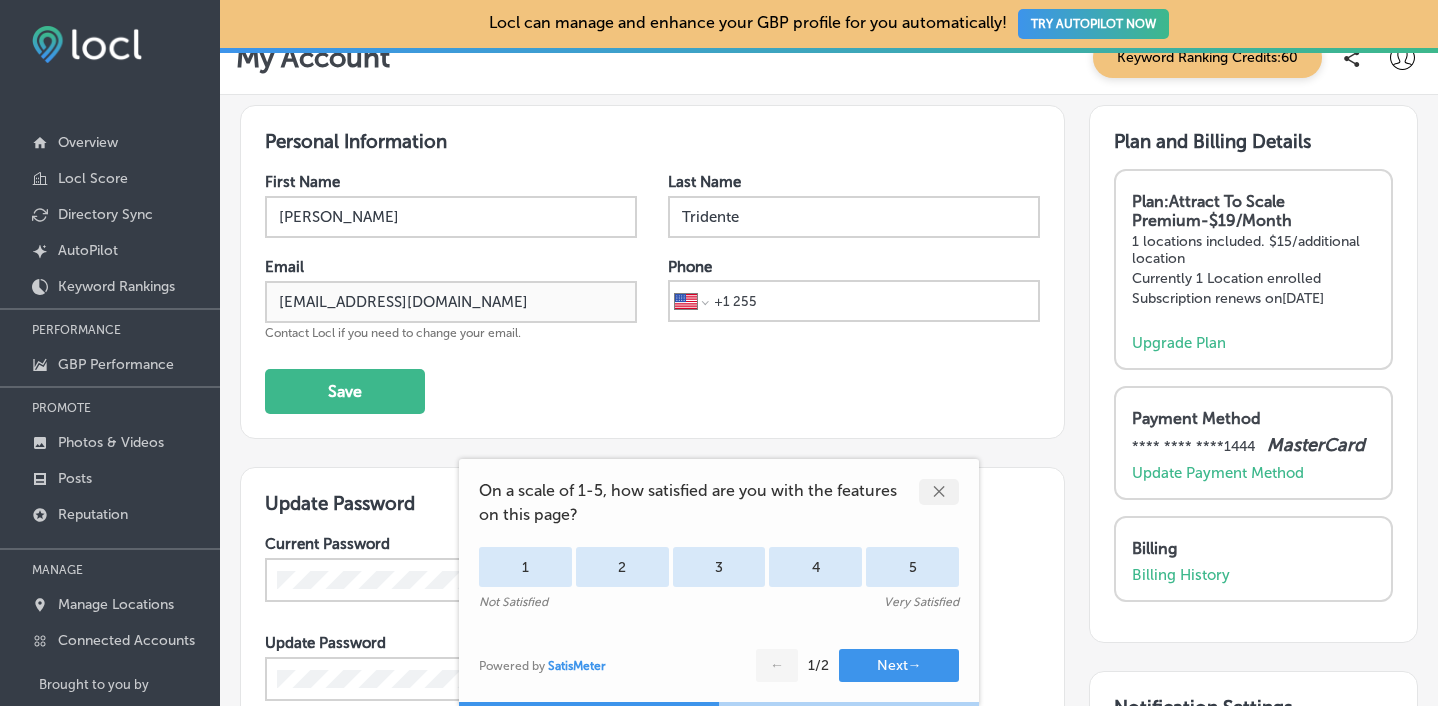 type on "+1 25" 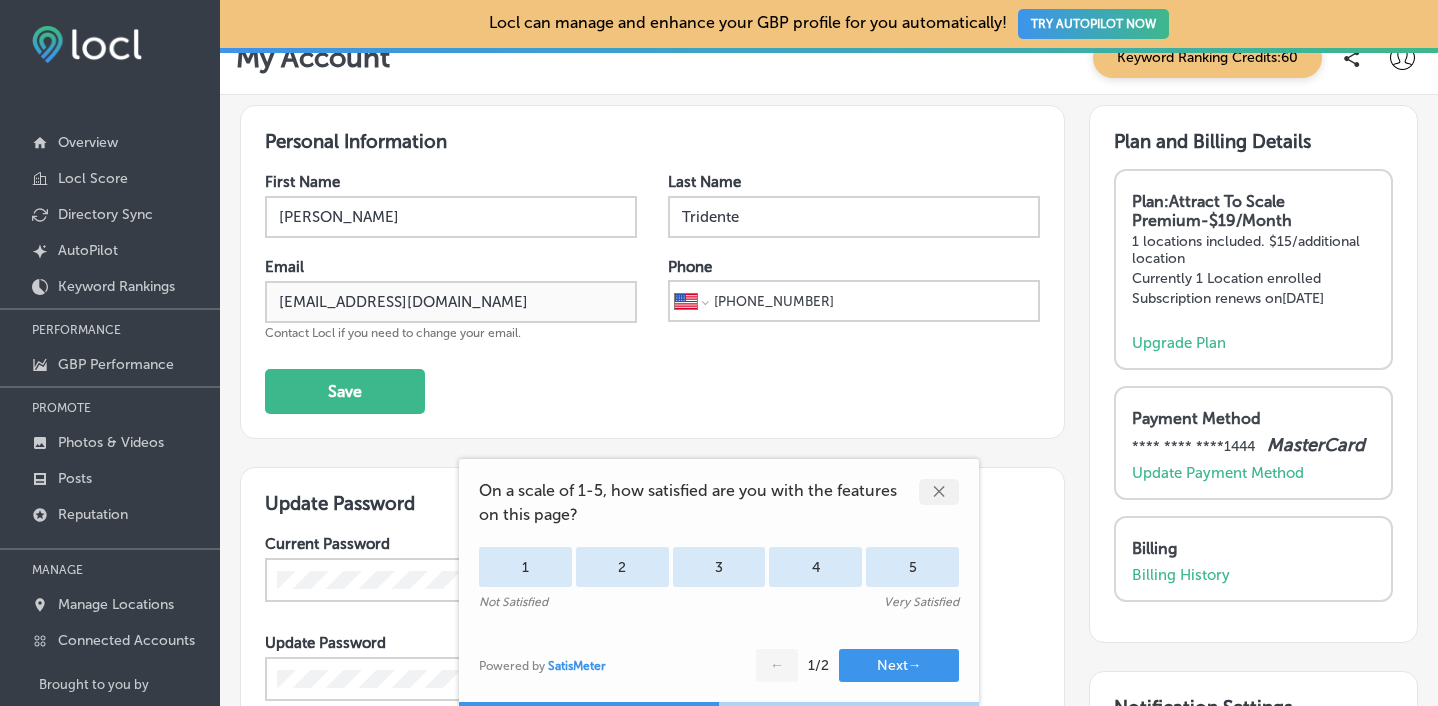 type on "[PHONE_NUMBER]" 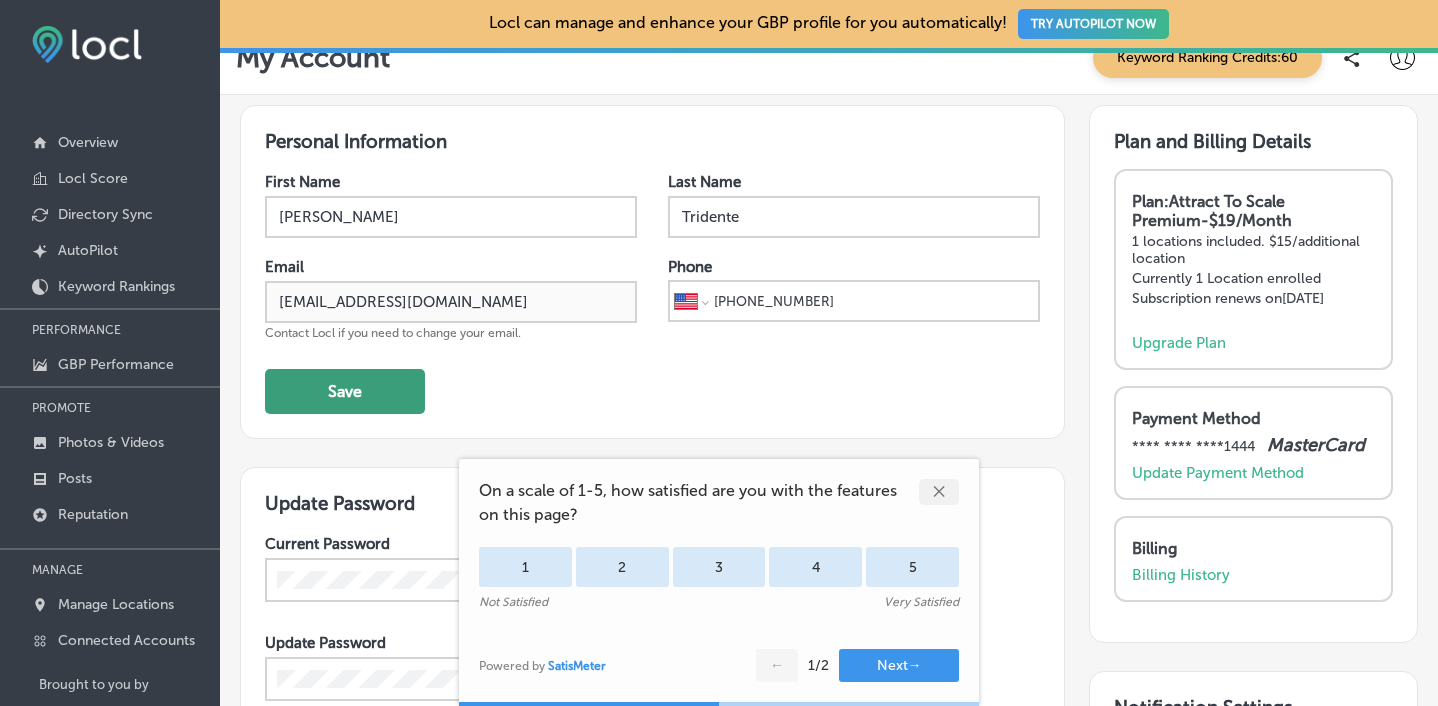 click on "Save" 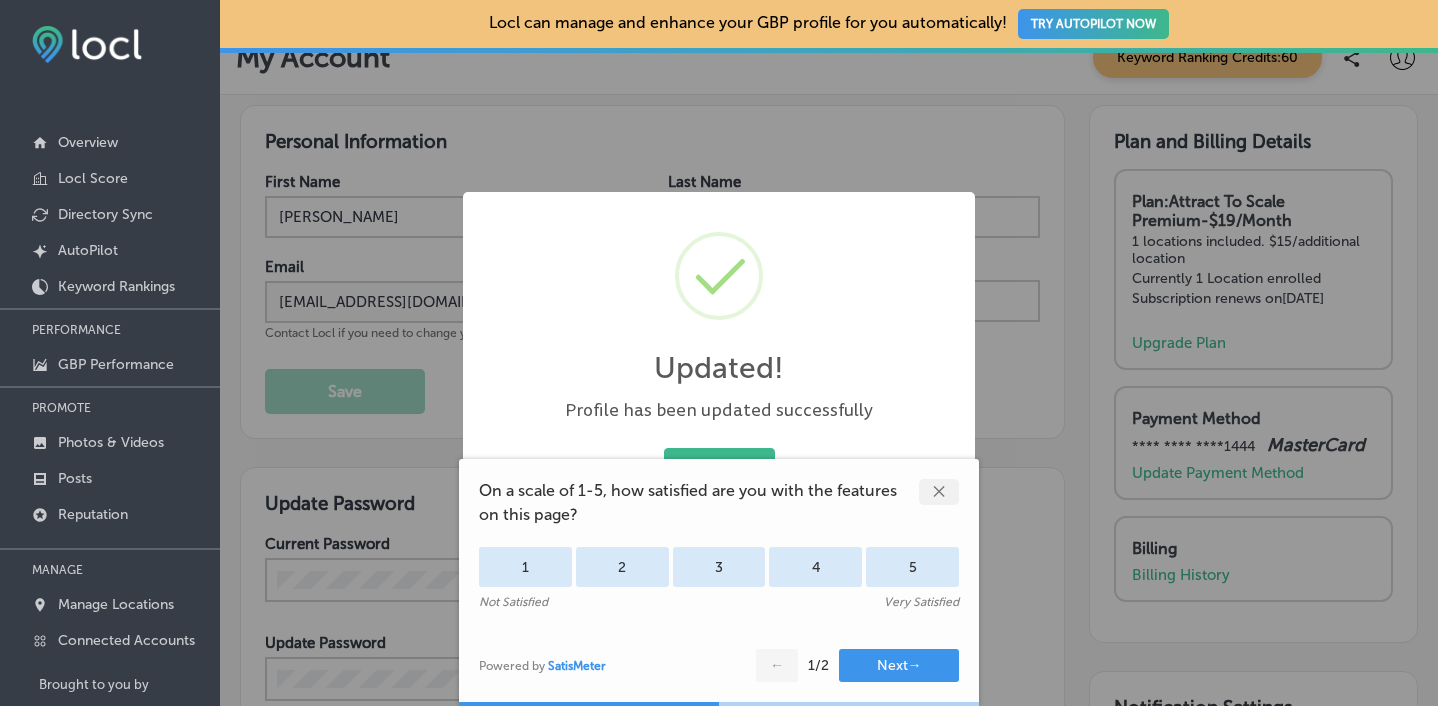 click on "✕" at bounding box center (939, 492) 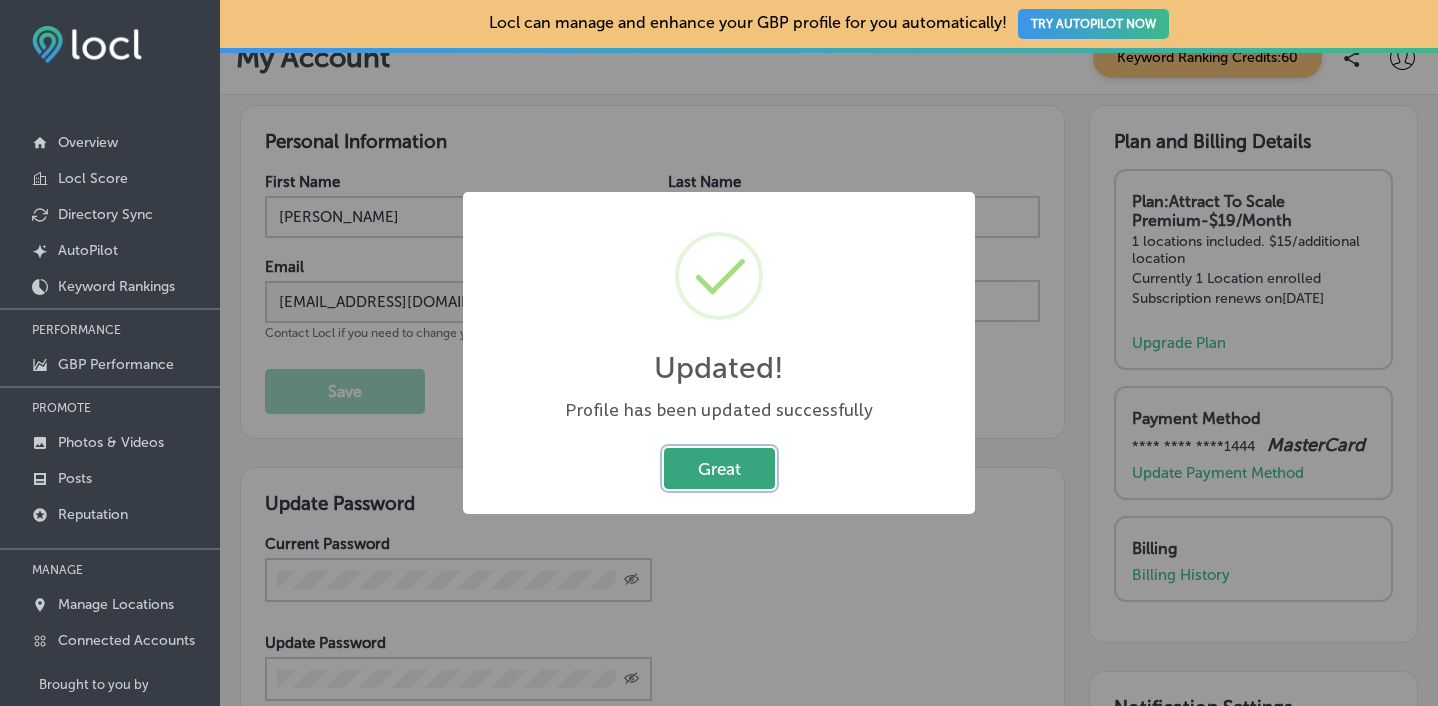 click on "Great" at bounding box center (719, 468) 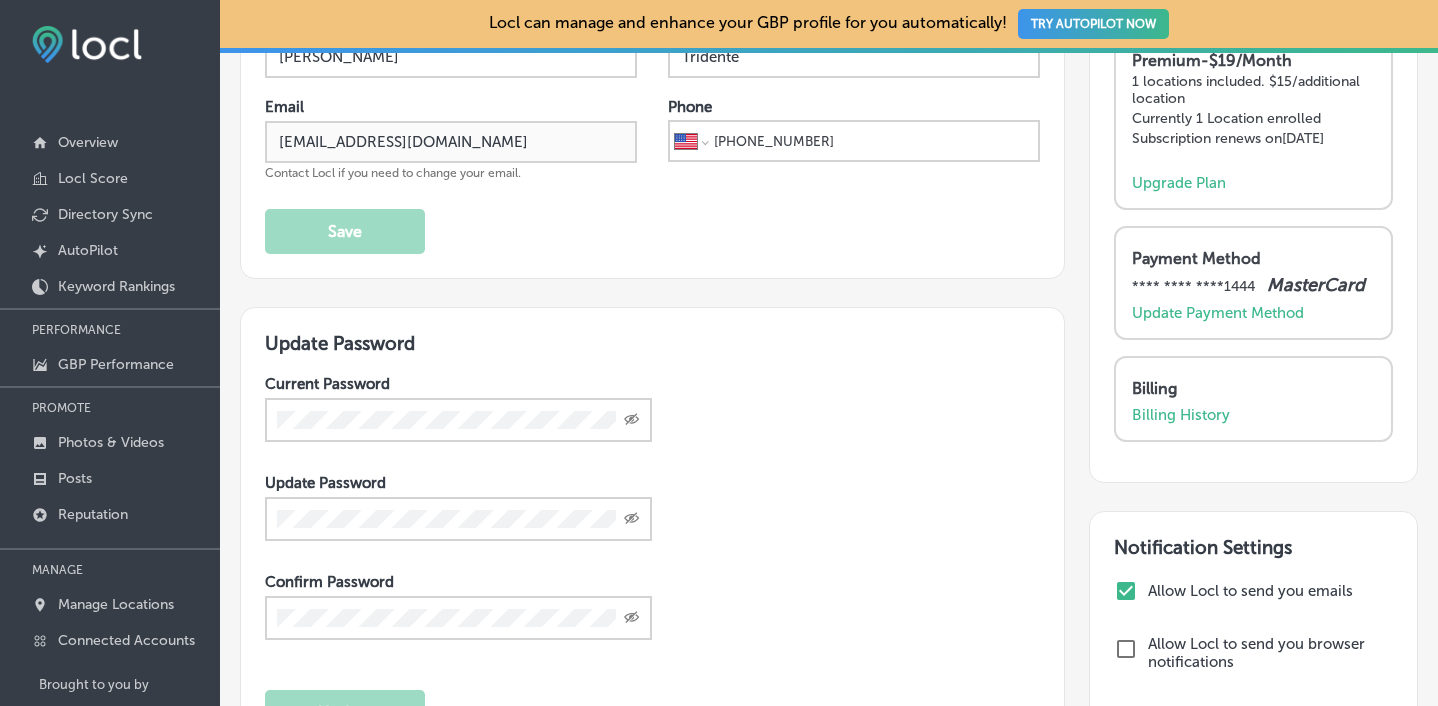 scroll, scrollTop: 208, scrollLeft: 0, axis: vertical 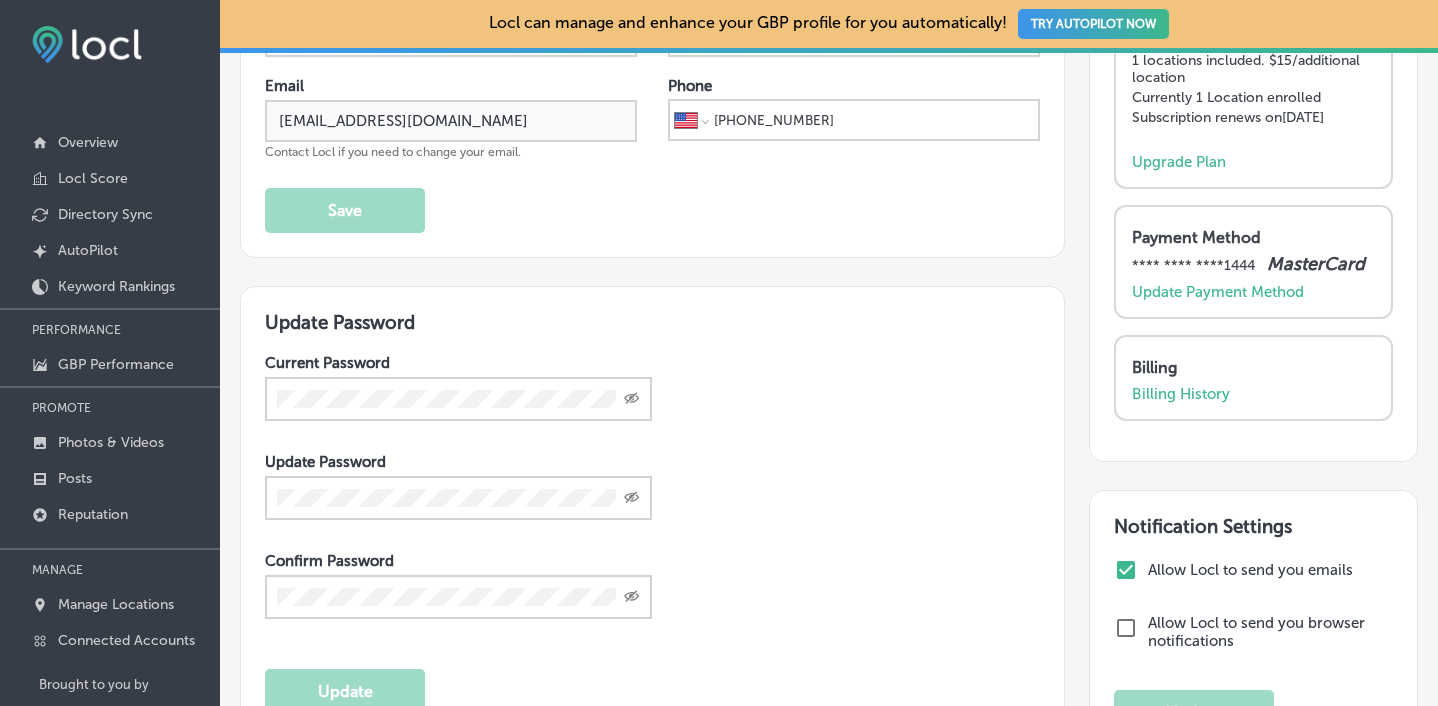 click on "Created with Sketch." at bounding box center [458, 399] 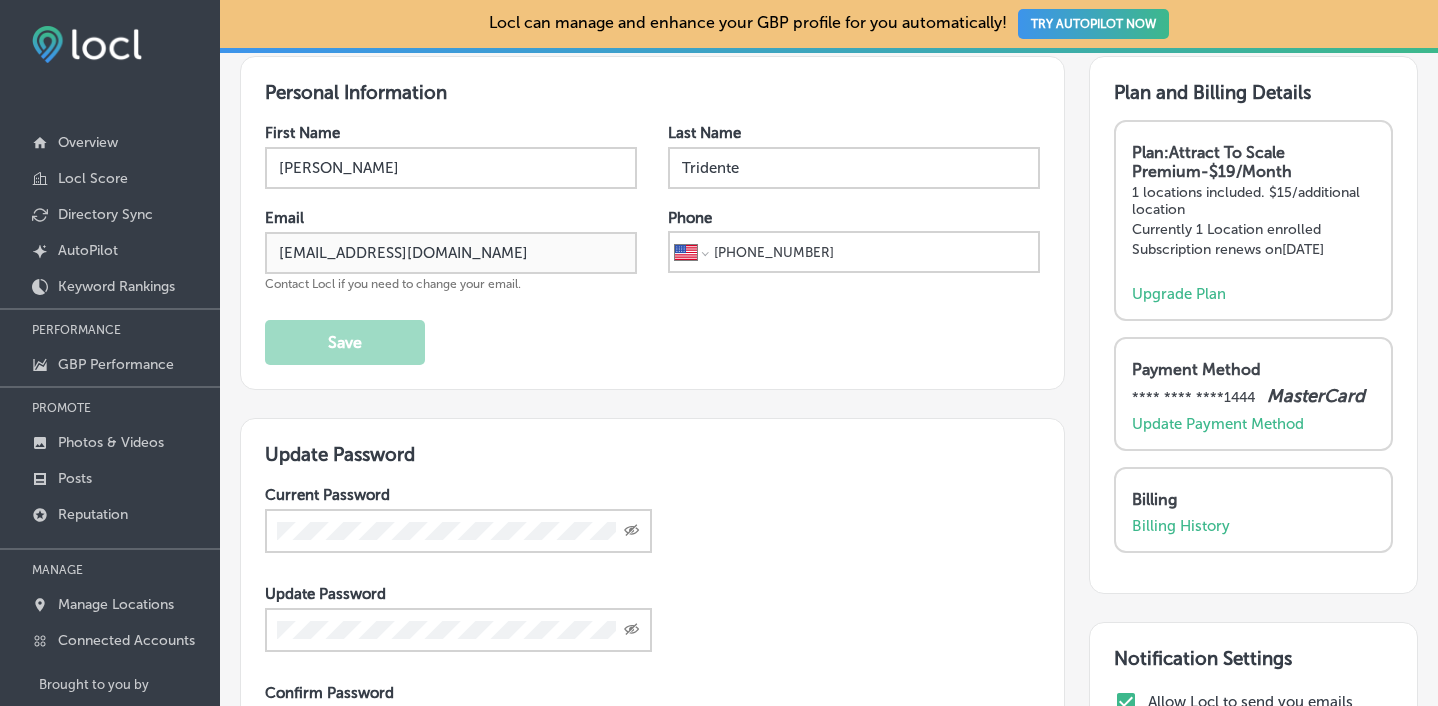scroll, scrollTop: 0, scrollLeft: 0, axis: both 